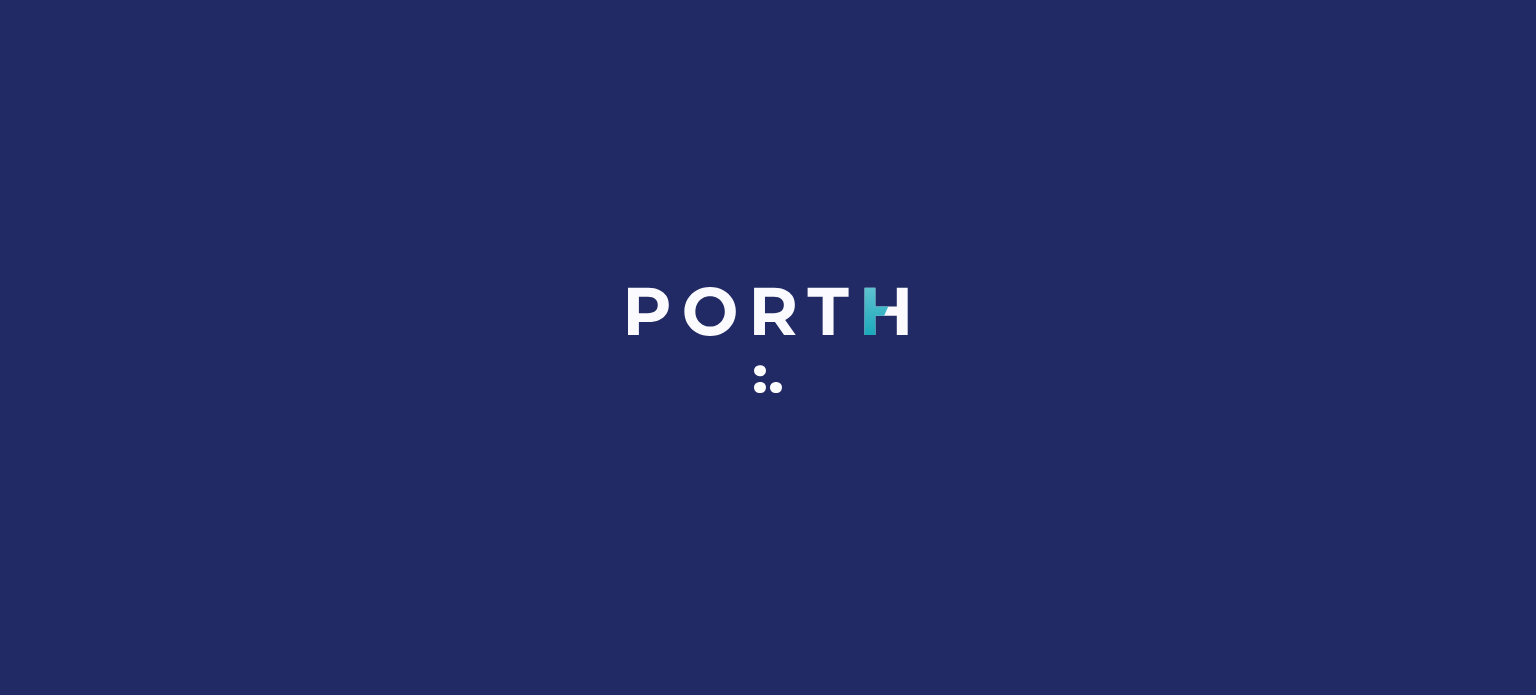 scroll, scrollTop: 0, scrollLeft: 0, axis: both 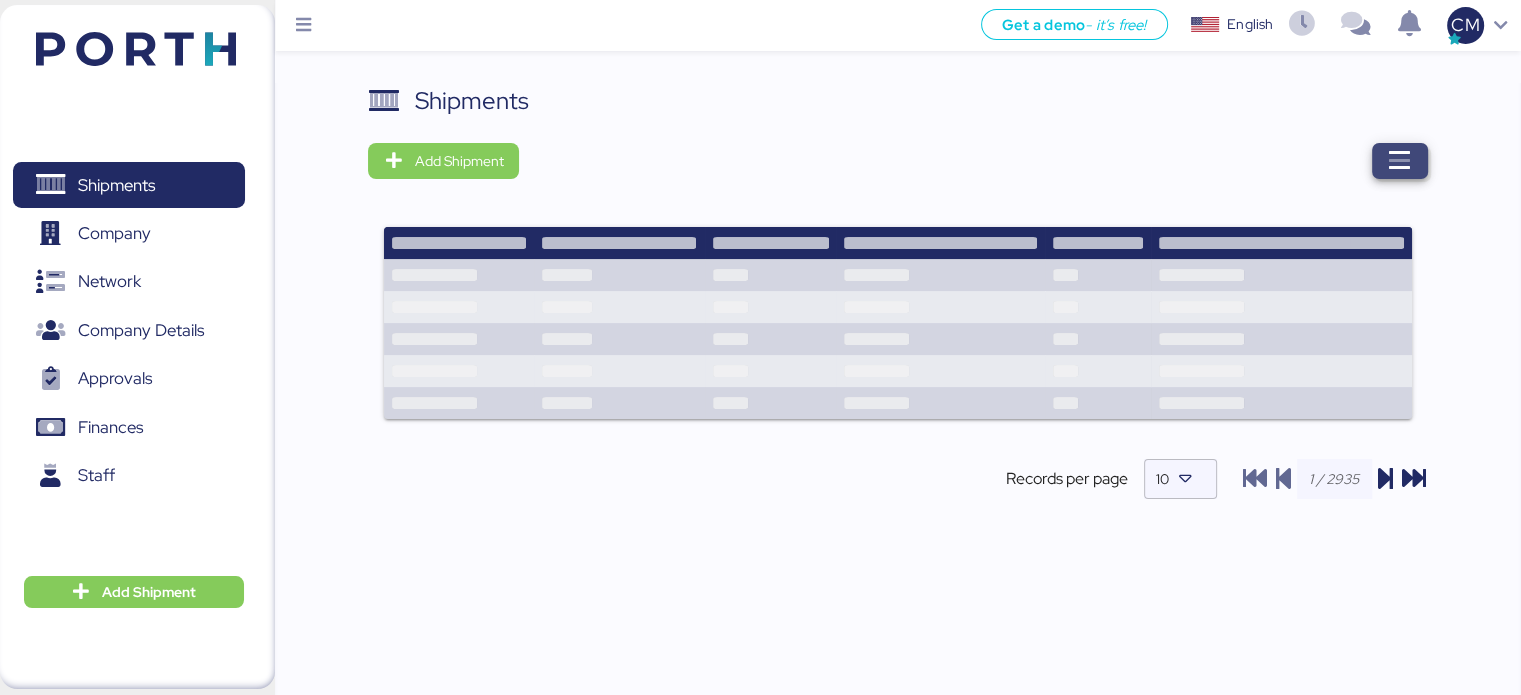 click at bounding box center [1400, 161] 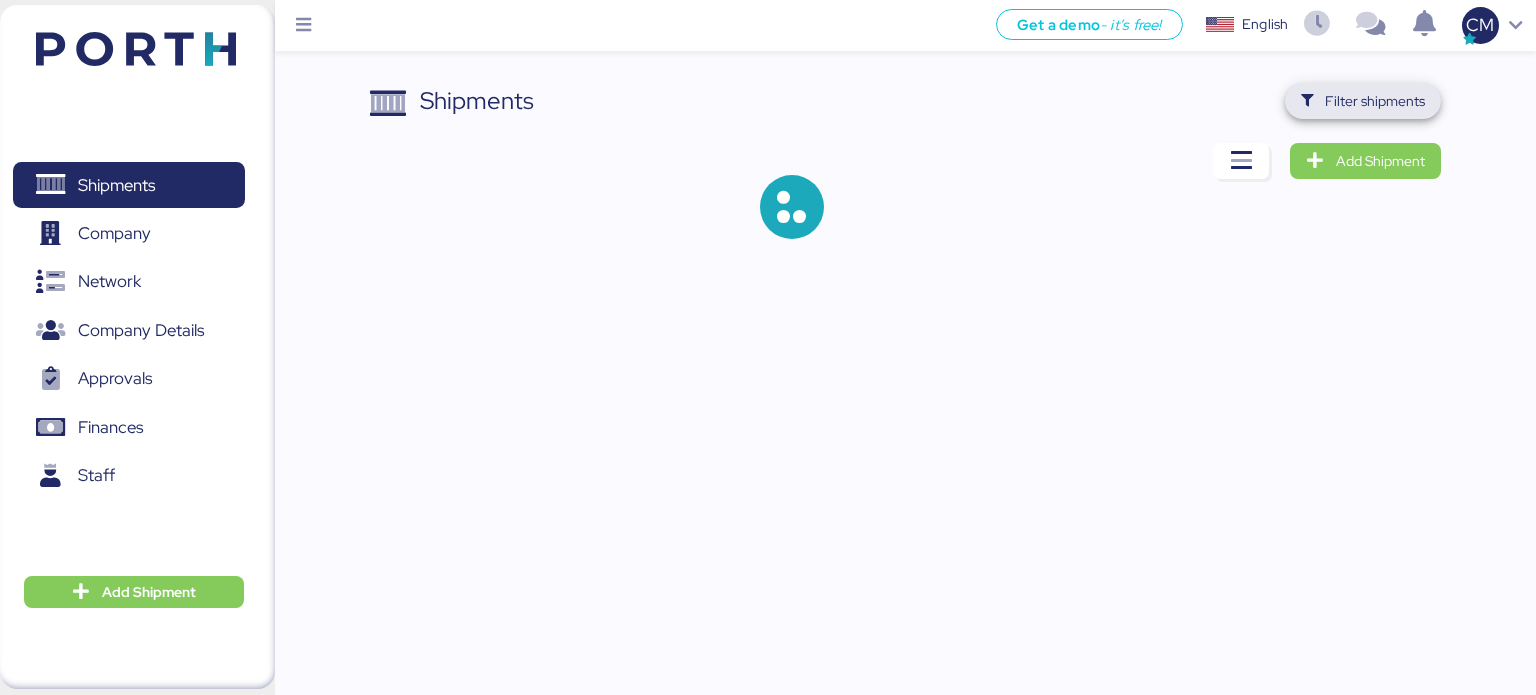 click on "Filter shipments" at bounding box center (1375, 101) 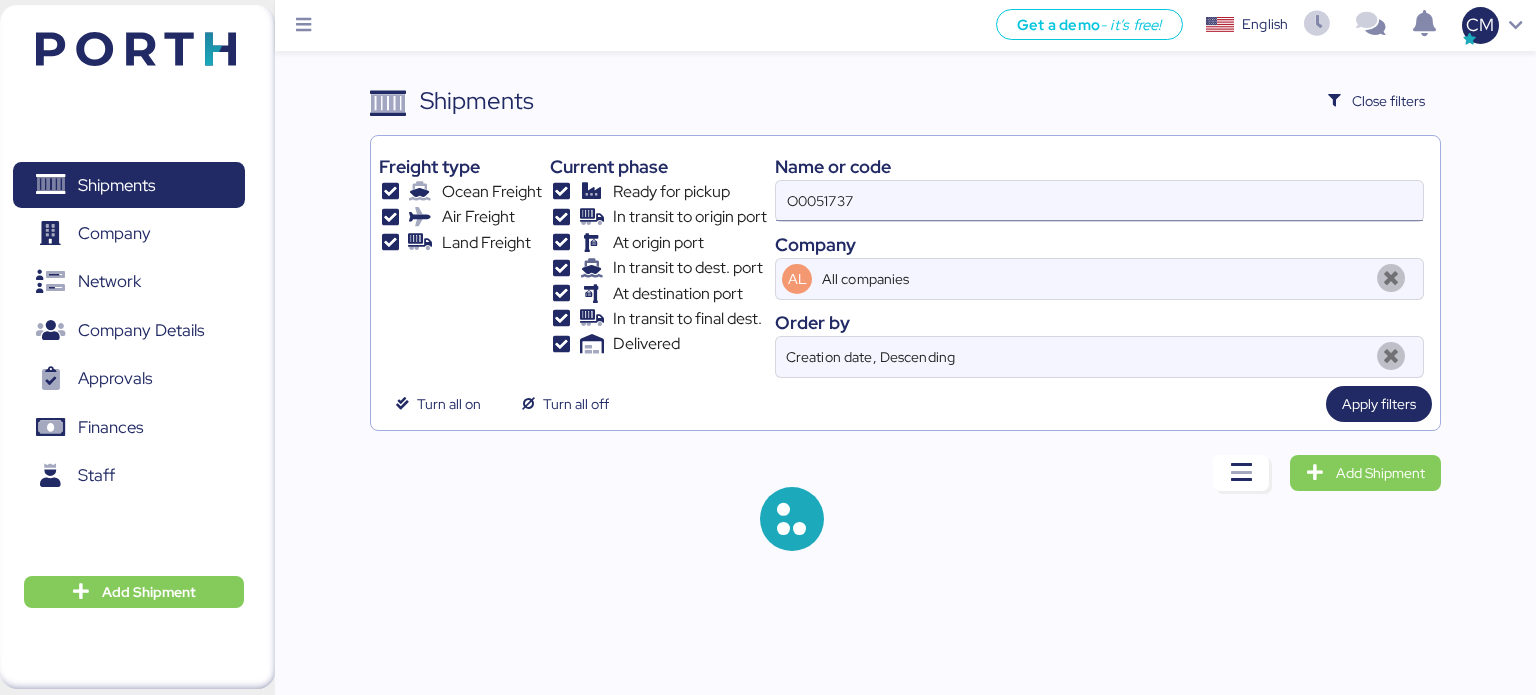 click on "O0051737" at bounding box center [1099, 201] 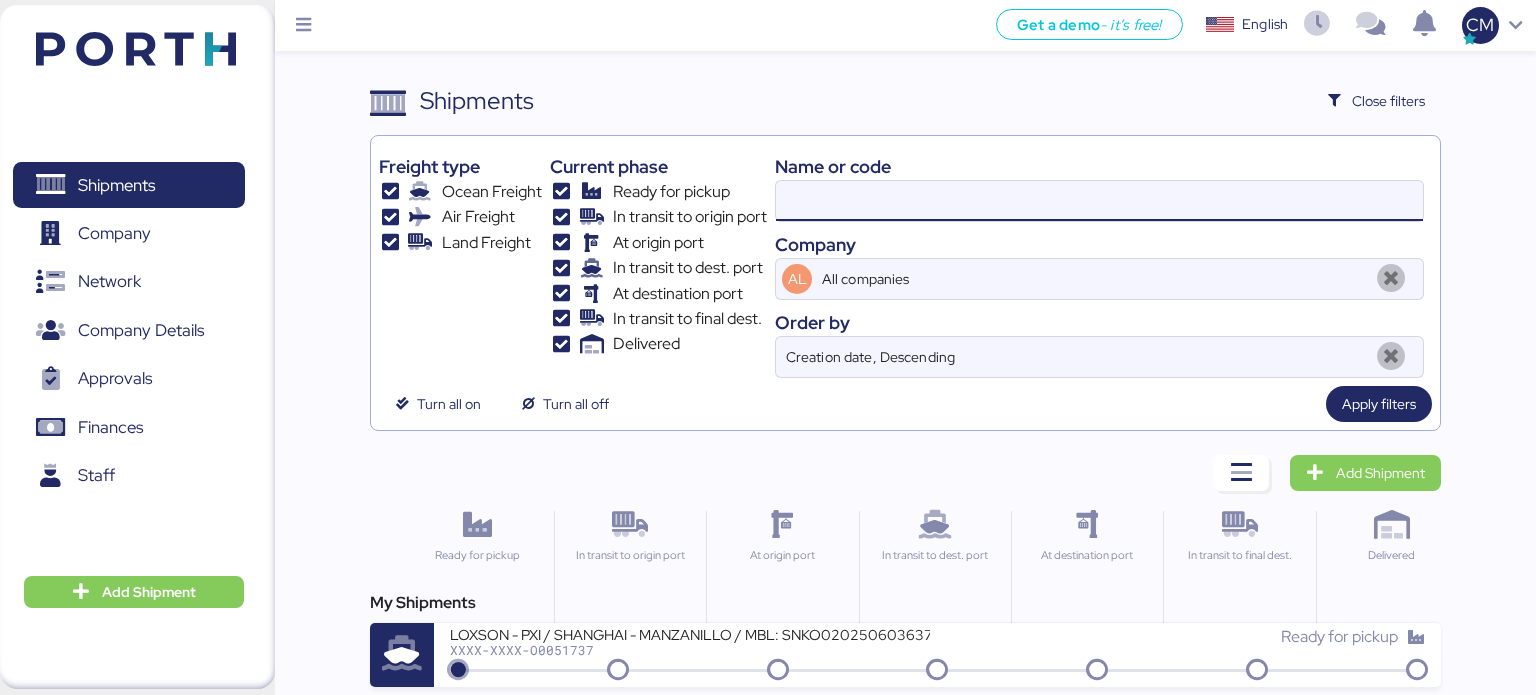 paste on "COSU6416459730" 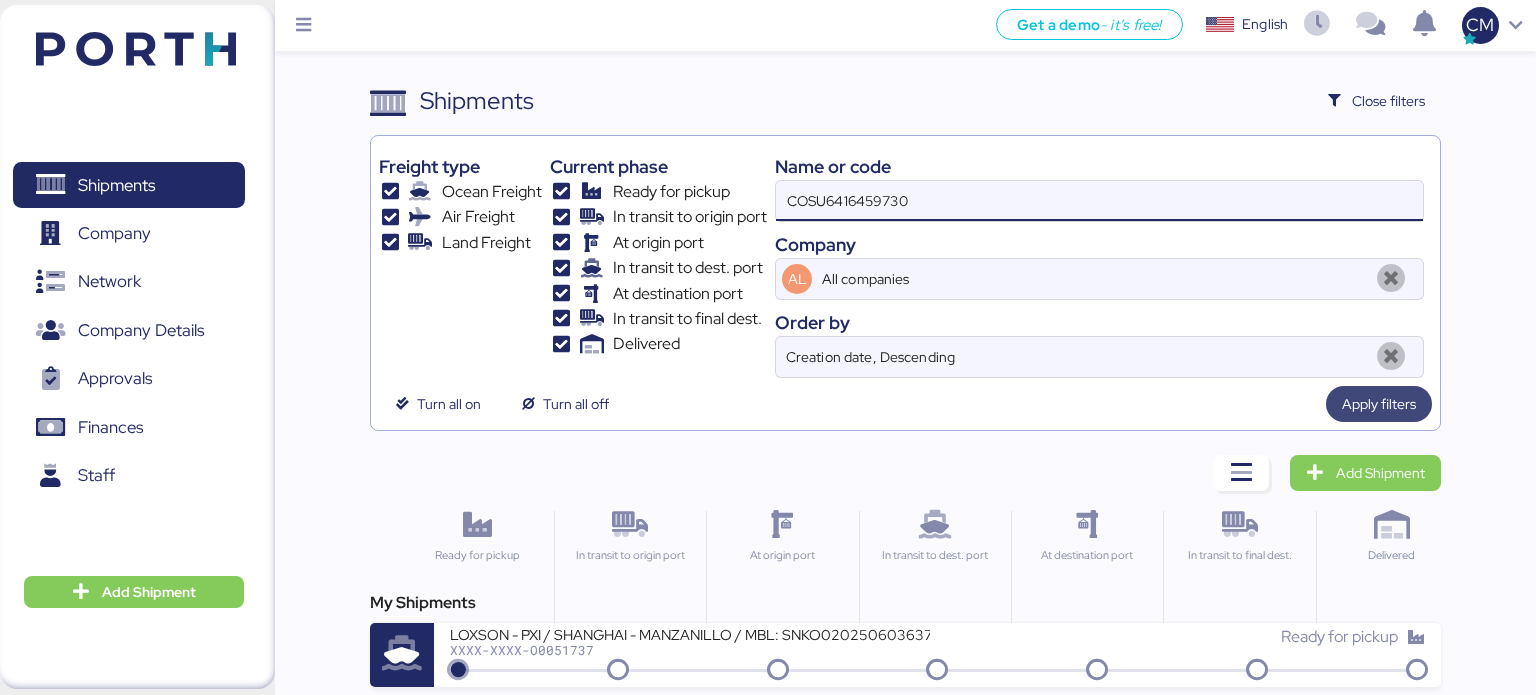 type on "COSU6416459730" 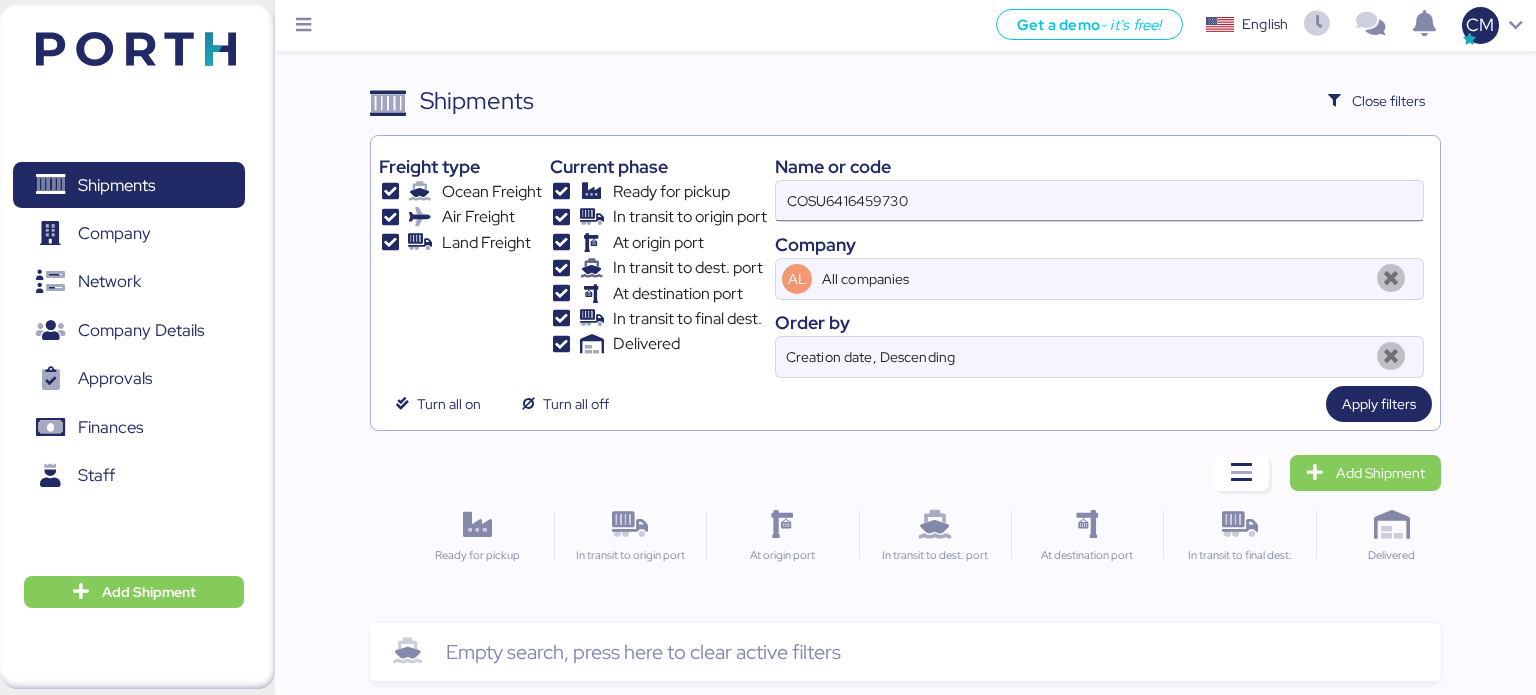 click on "COSU6416459730" at bounding box center [1099, 201] 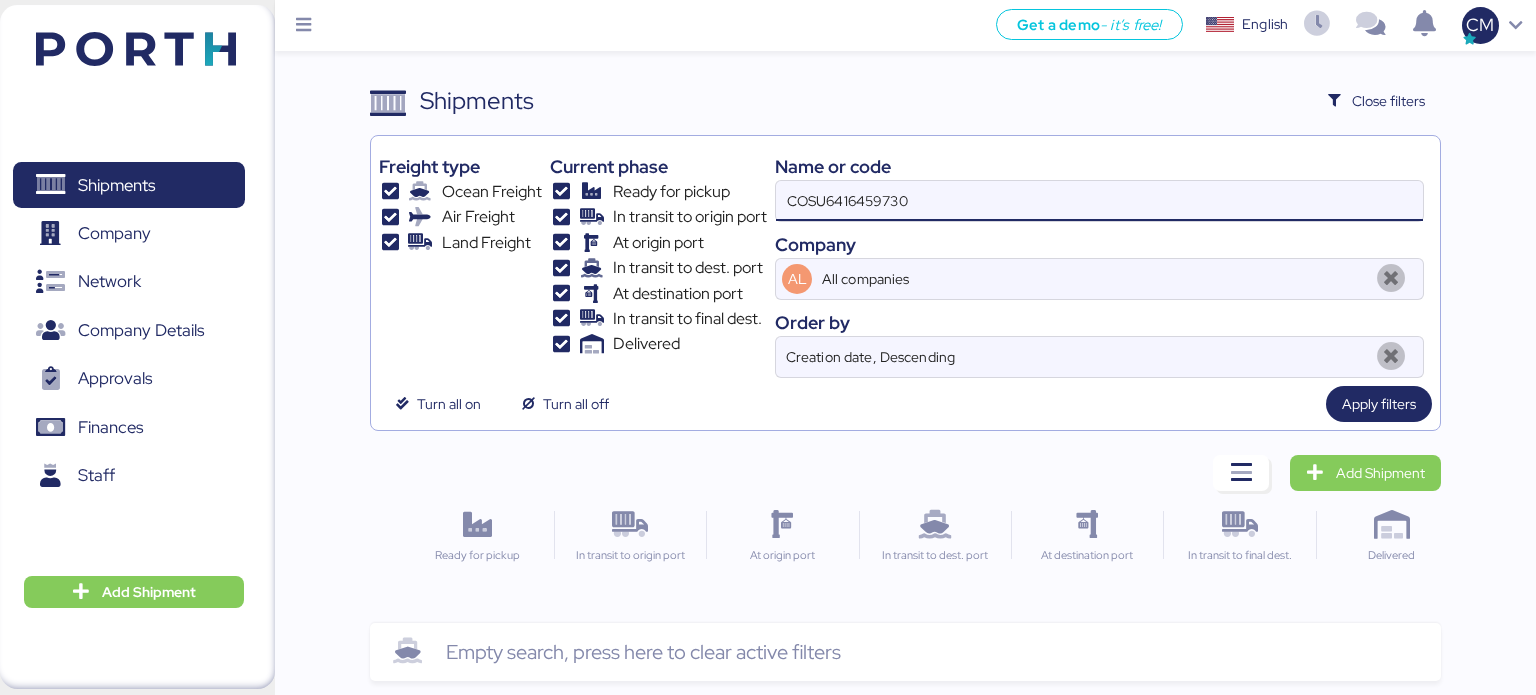 click on "COSU6416459730" at bounding box center (1099, 201) 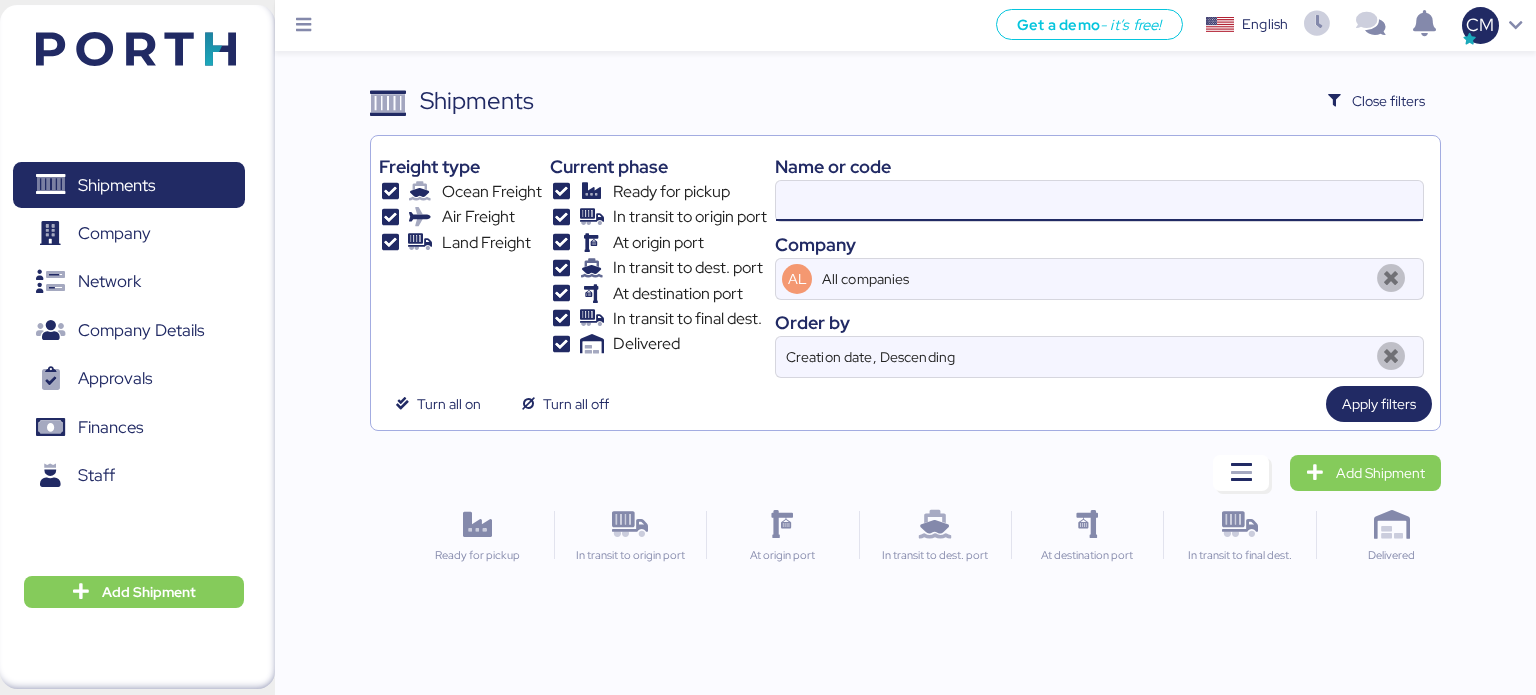 paste on "O0051737" 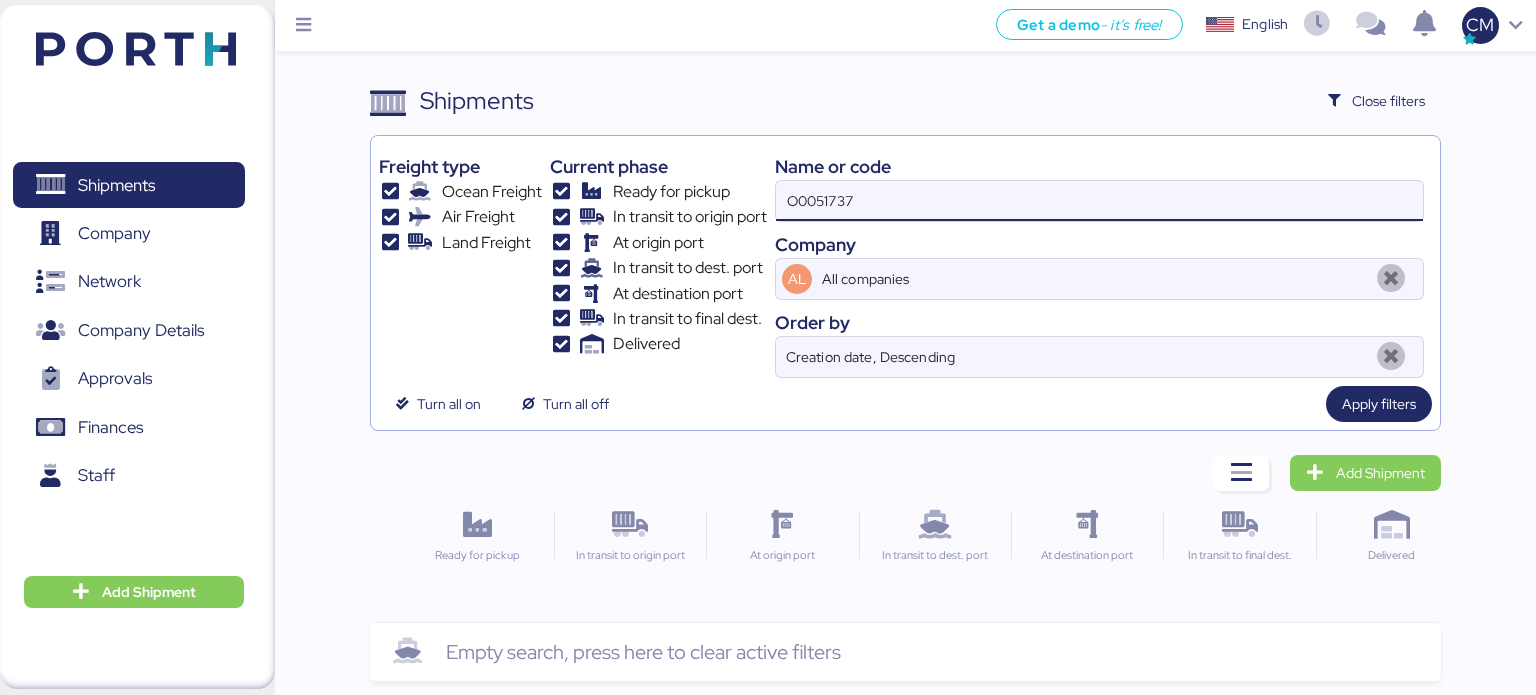 type on "O0051737" 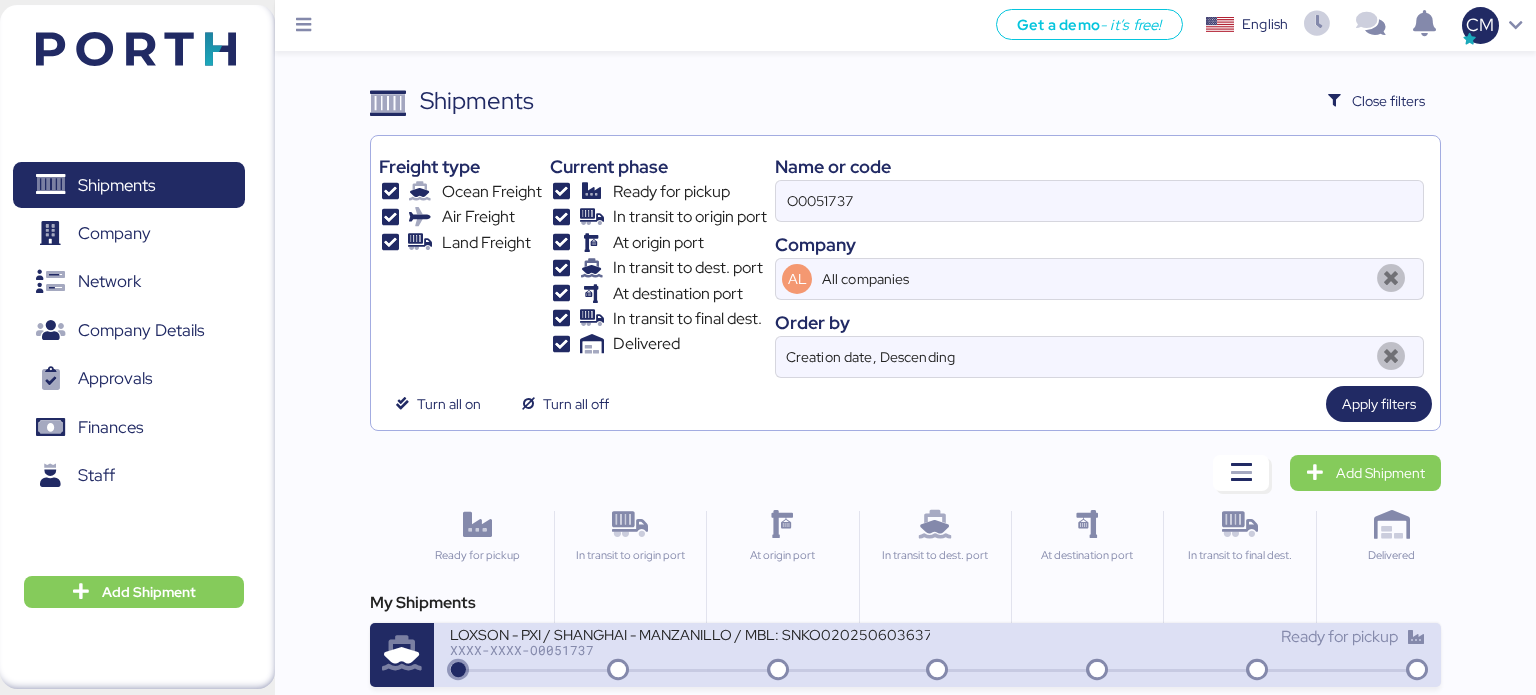 click on "LOXSON - PXI / SHANGHAI - MANZANILLO / MBL: SNKO020250603637 - HBL: CSSE250602664 / 1X20GP & 1X40HQ" at bounding box center [690, 633] 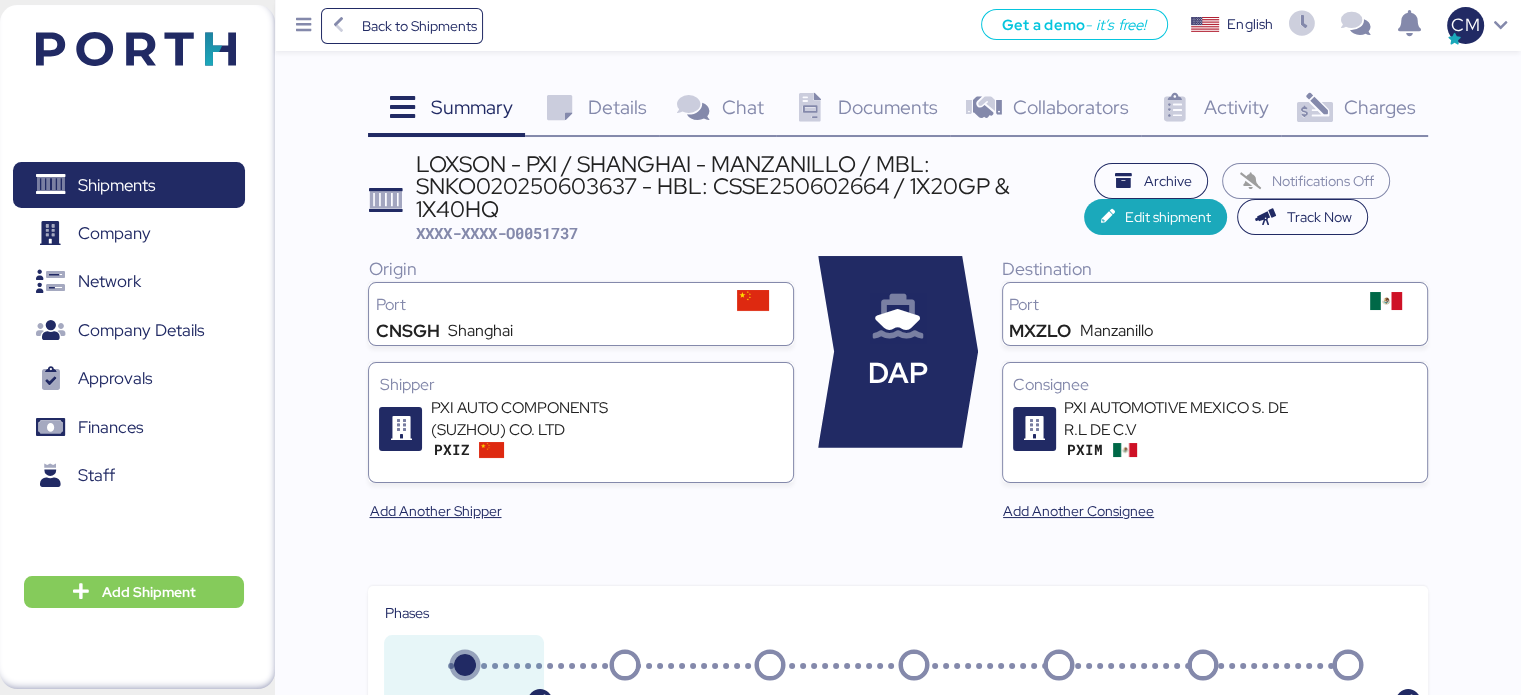 click at bounding box center (809, 108) 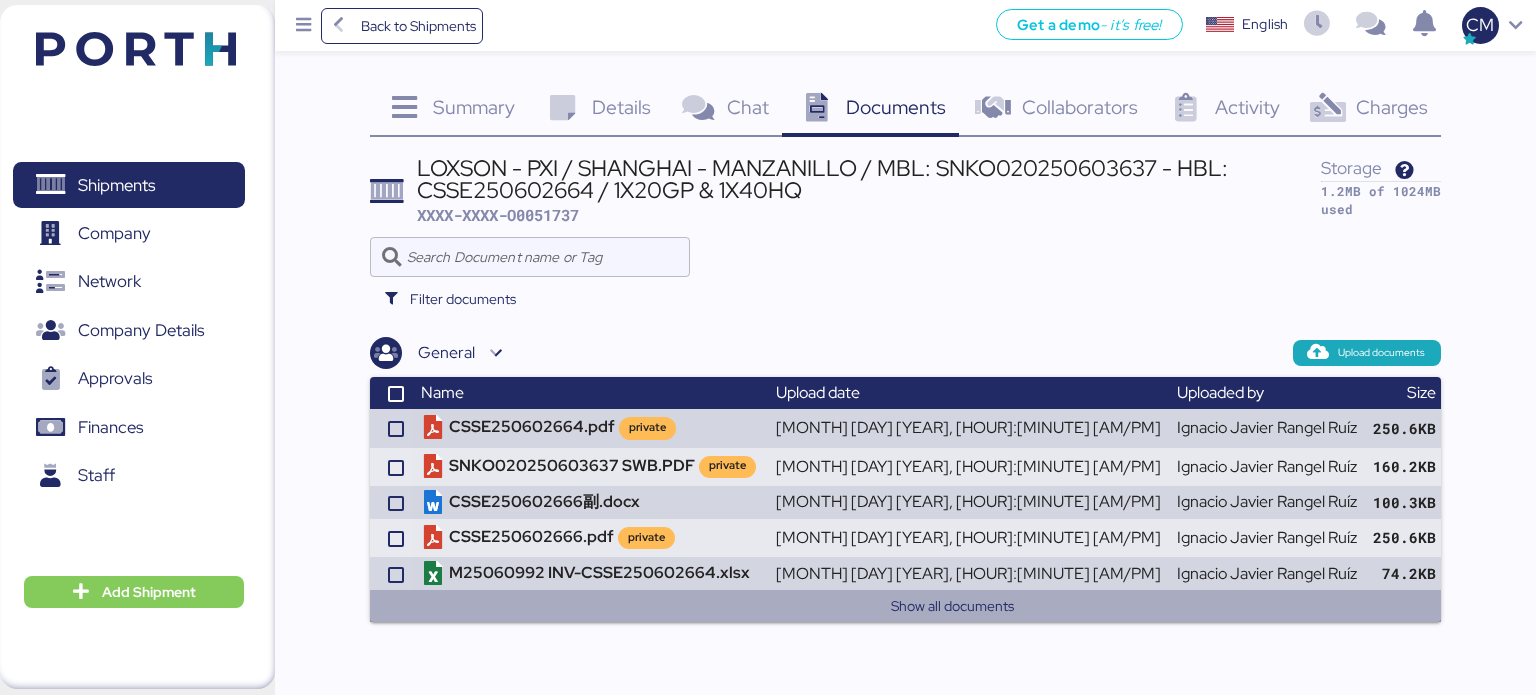 click on "Show all documents" at bounding box center (953, 606) 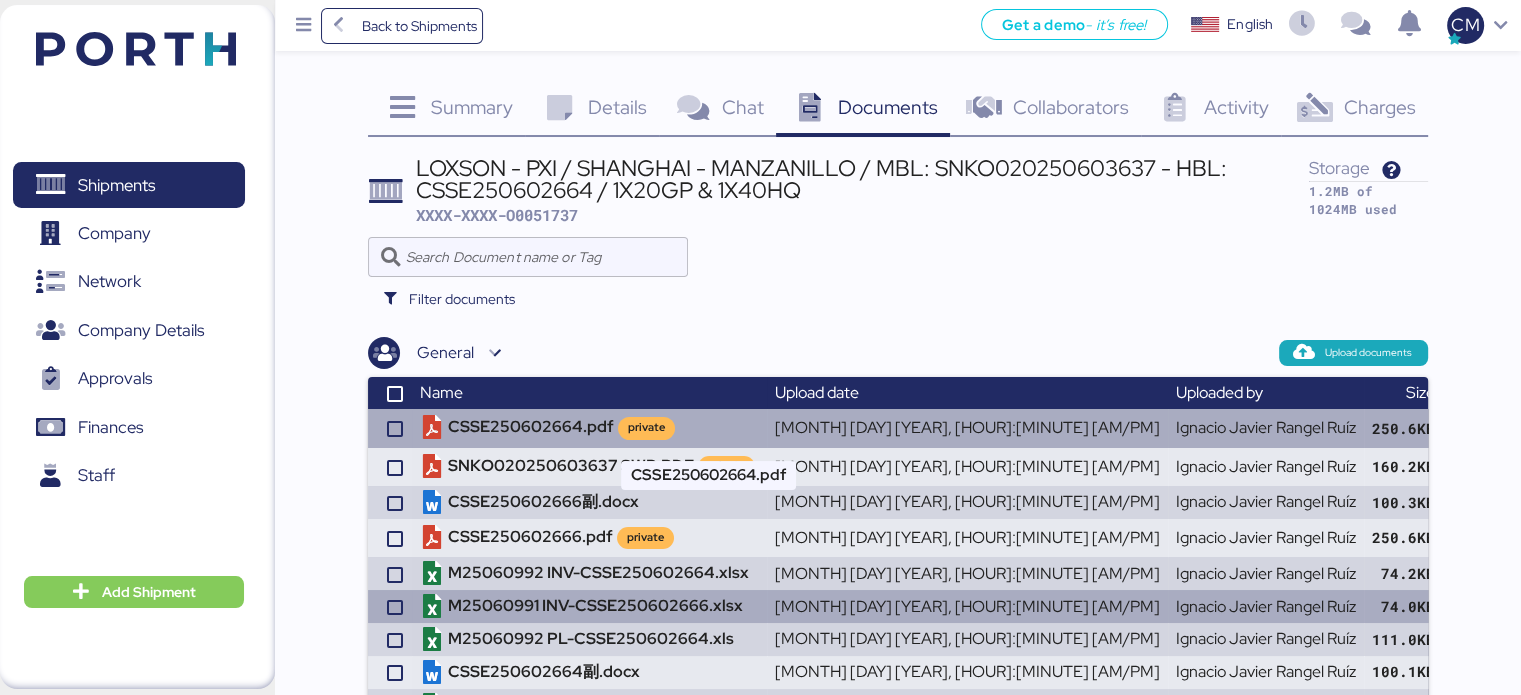 click on "CSSE250602664.pdf
private" at bounding box center (589, 428) 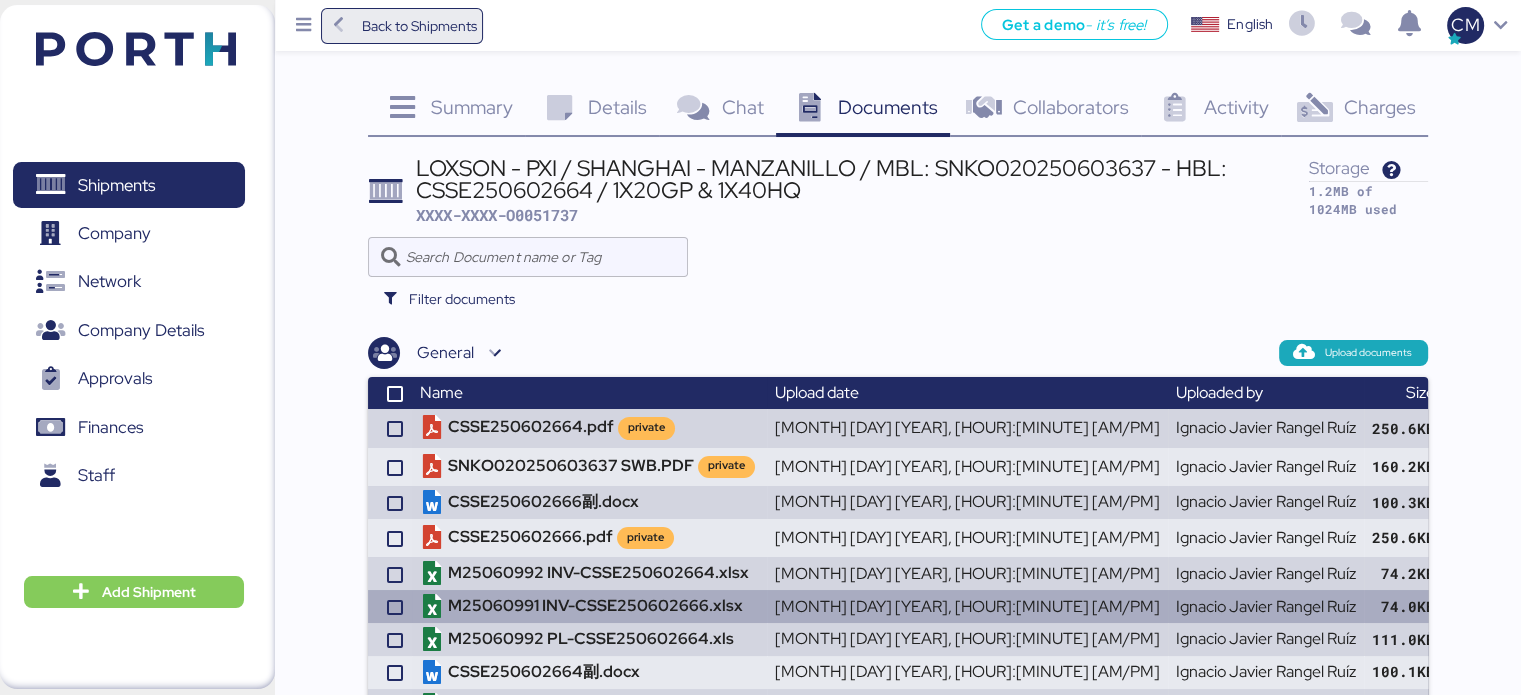 click on "Back to Shipments" at bounding box center [402, 26] 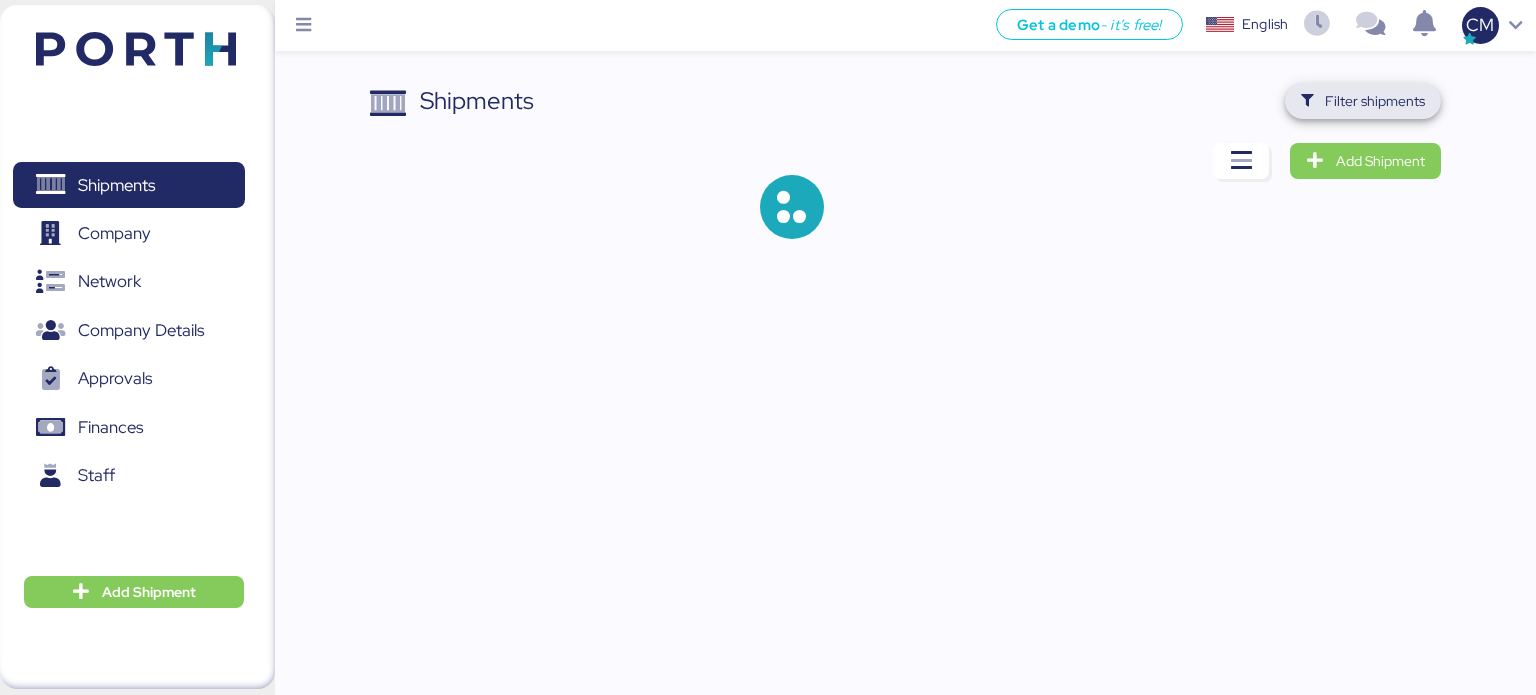 click on "Filter shipments" at bounding box center (1375, 101) 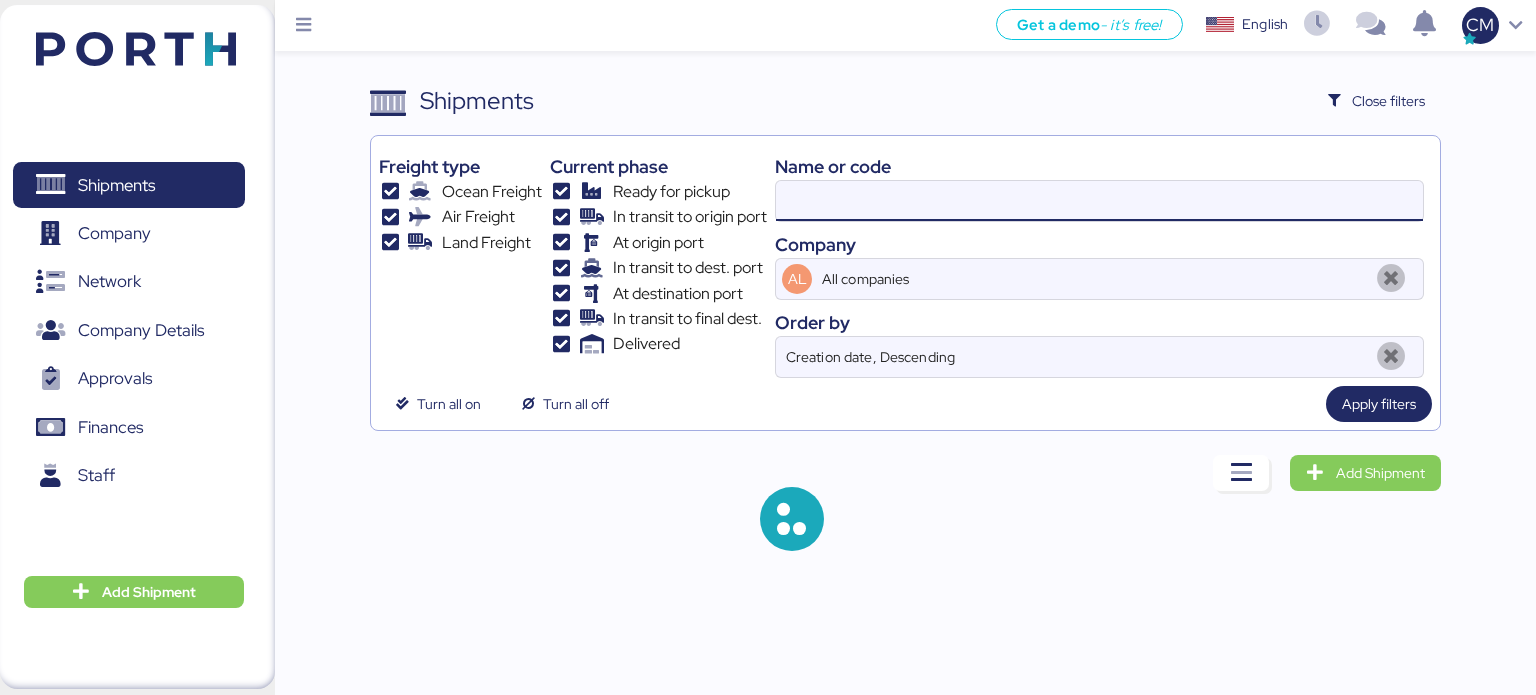 click at bounding box center (1099, 201) 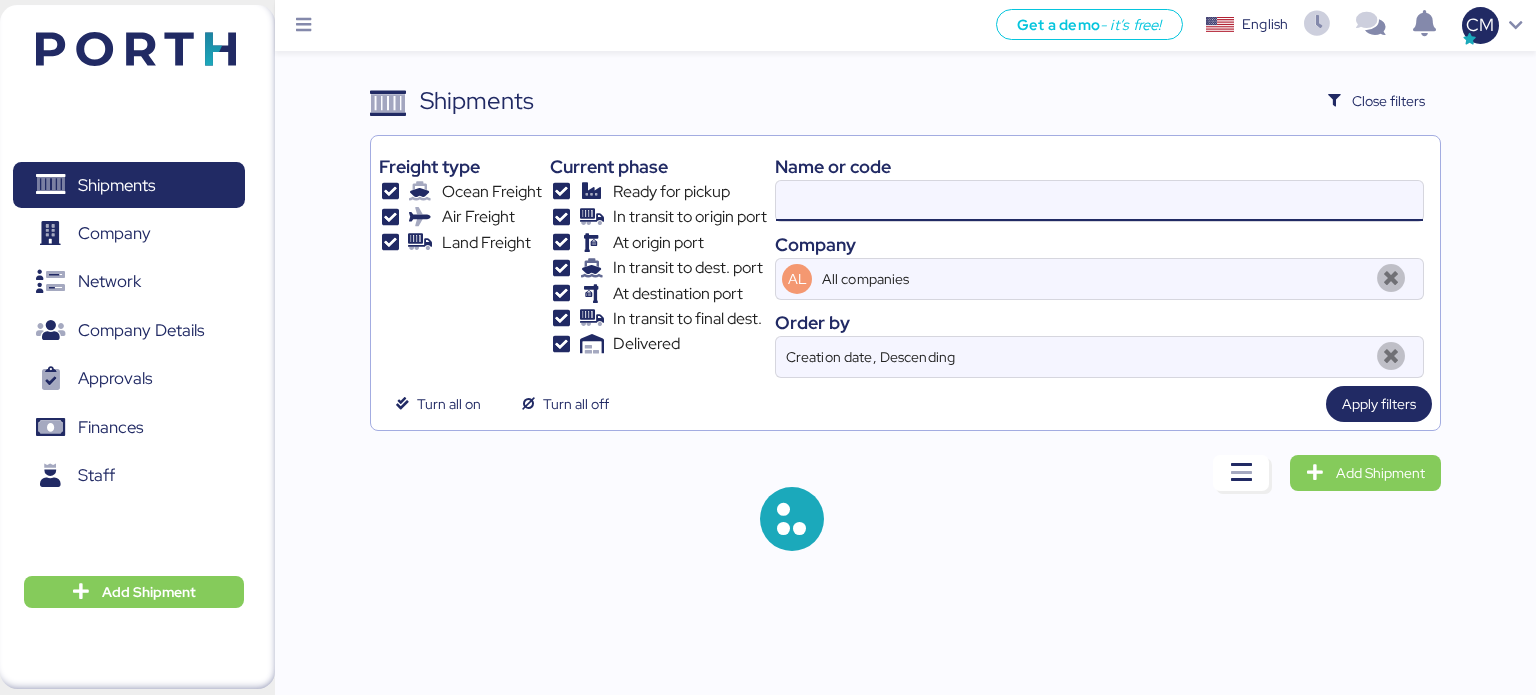 paste on "O0051021" 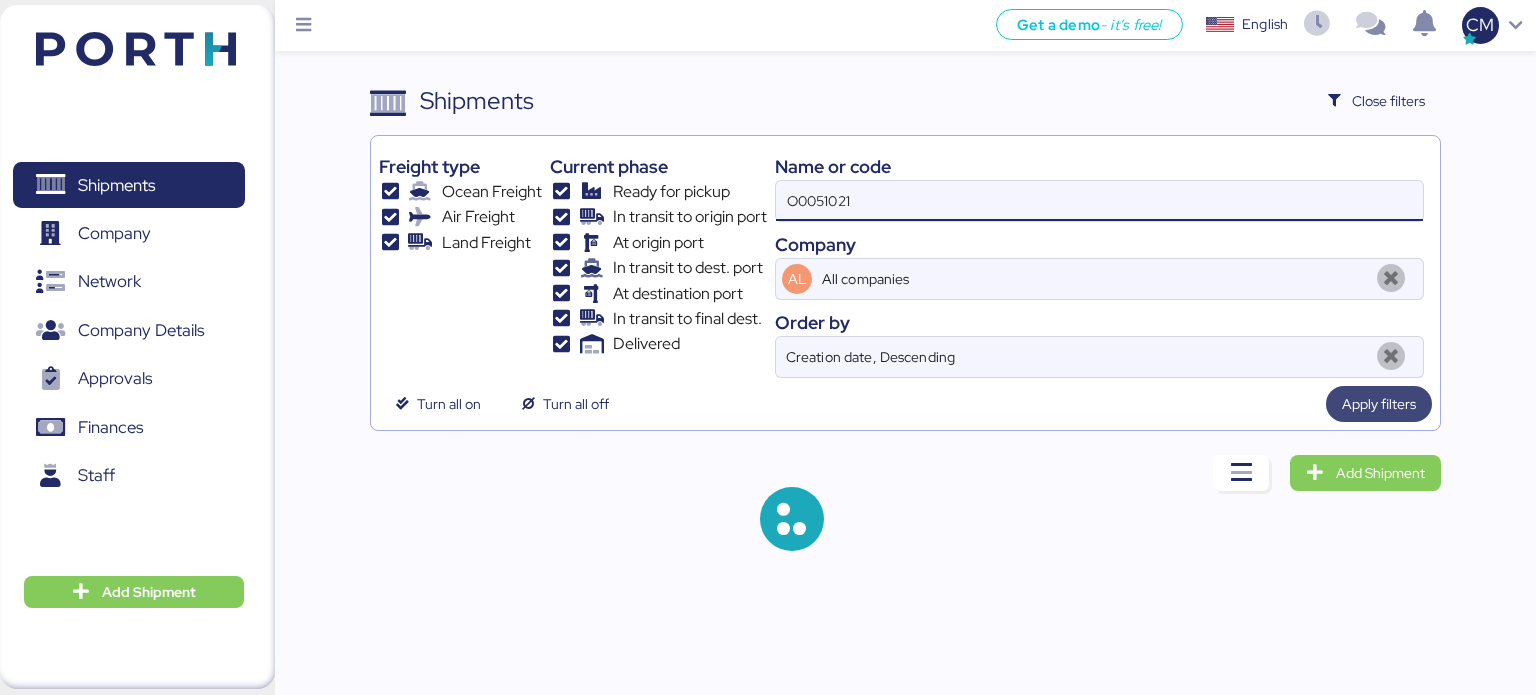 type on "O0051021" 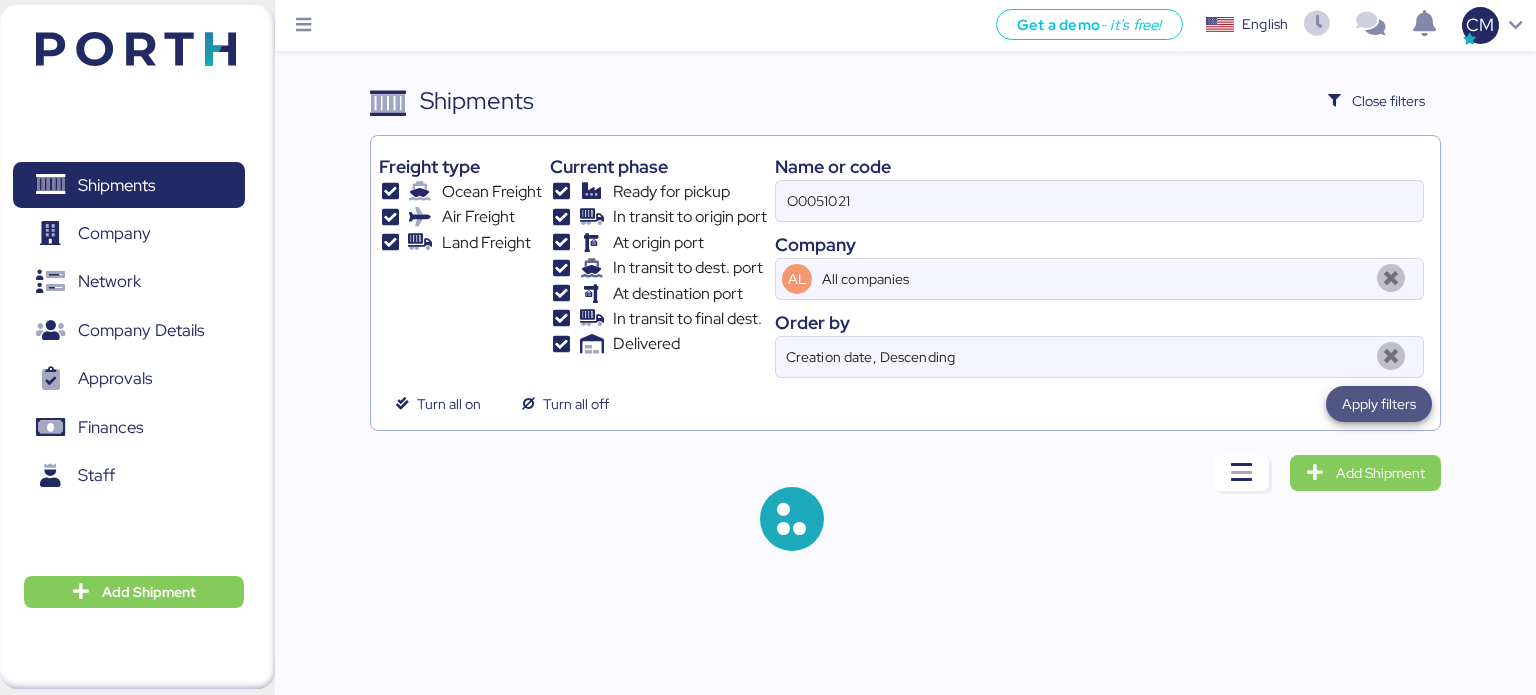 click on "Apply filters" at bounding box center (1379, 404) 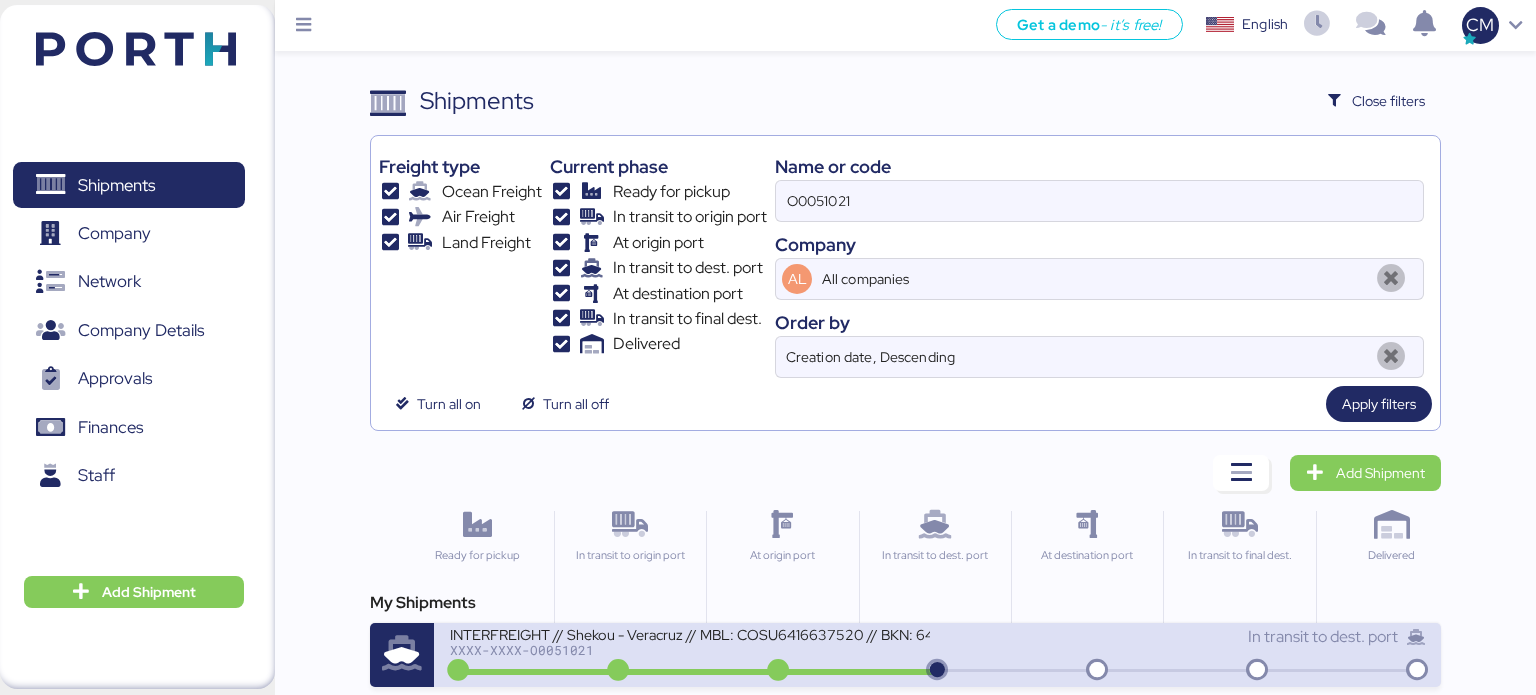 click on "XXXX-XXXX-O0051021" at bounding box center [690, 650] 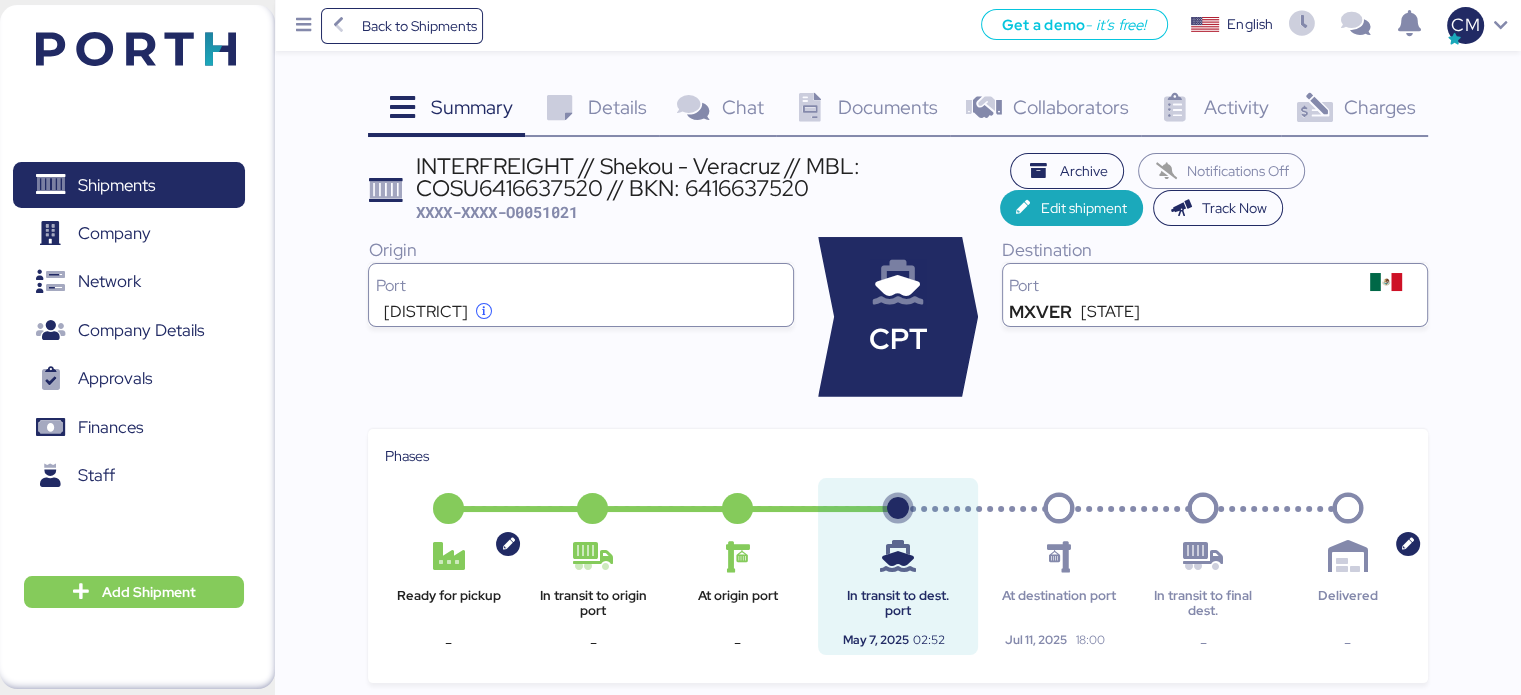 click on "Documents" at bounding box center (472, 107) 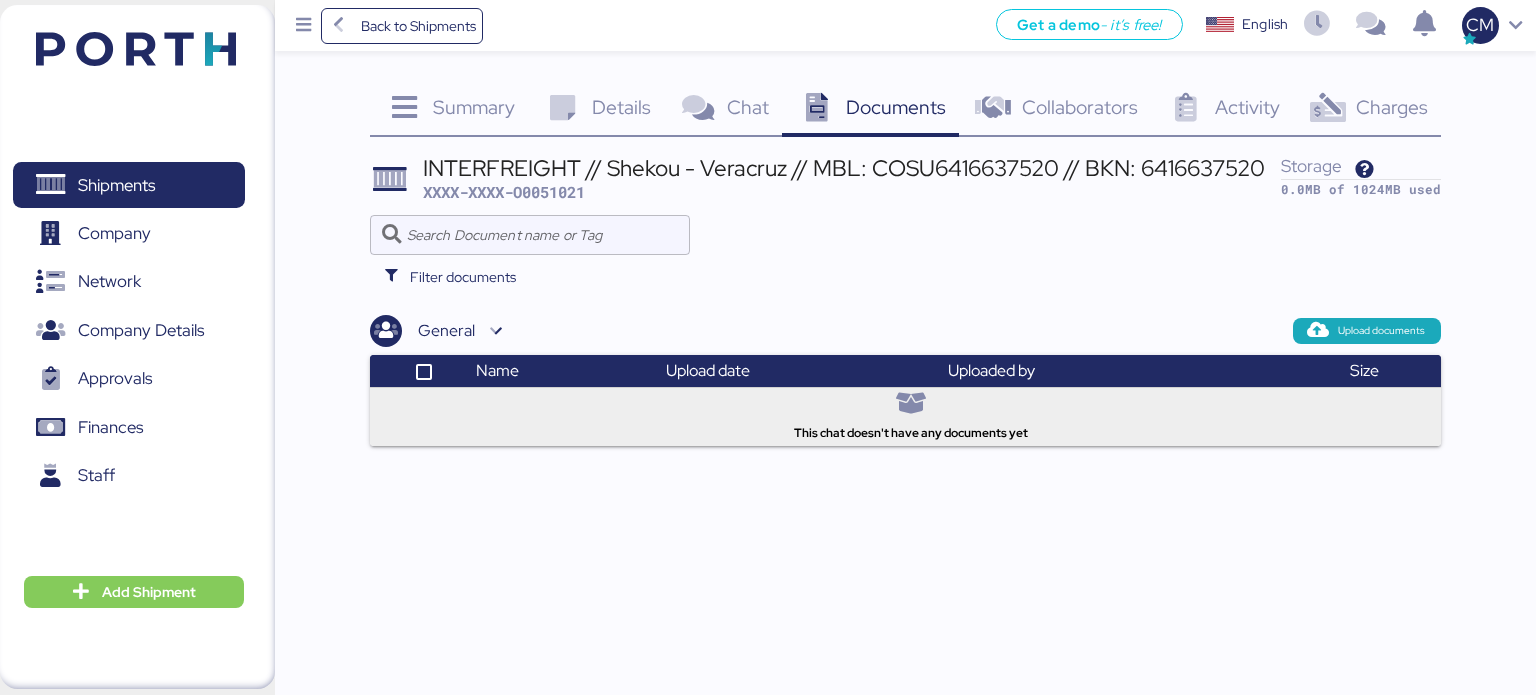 click on "INTERFREIGHT // Shekou - Veracruz // MBL: COSU6416637520 // BKN: 6416637520" at bounding box center (844, 168) 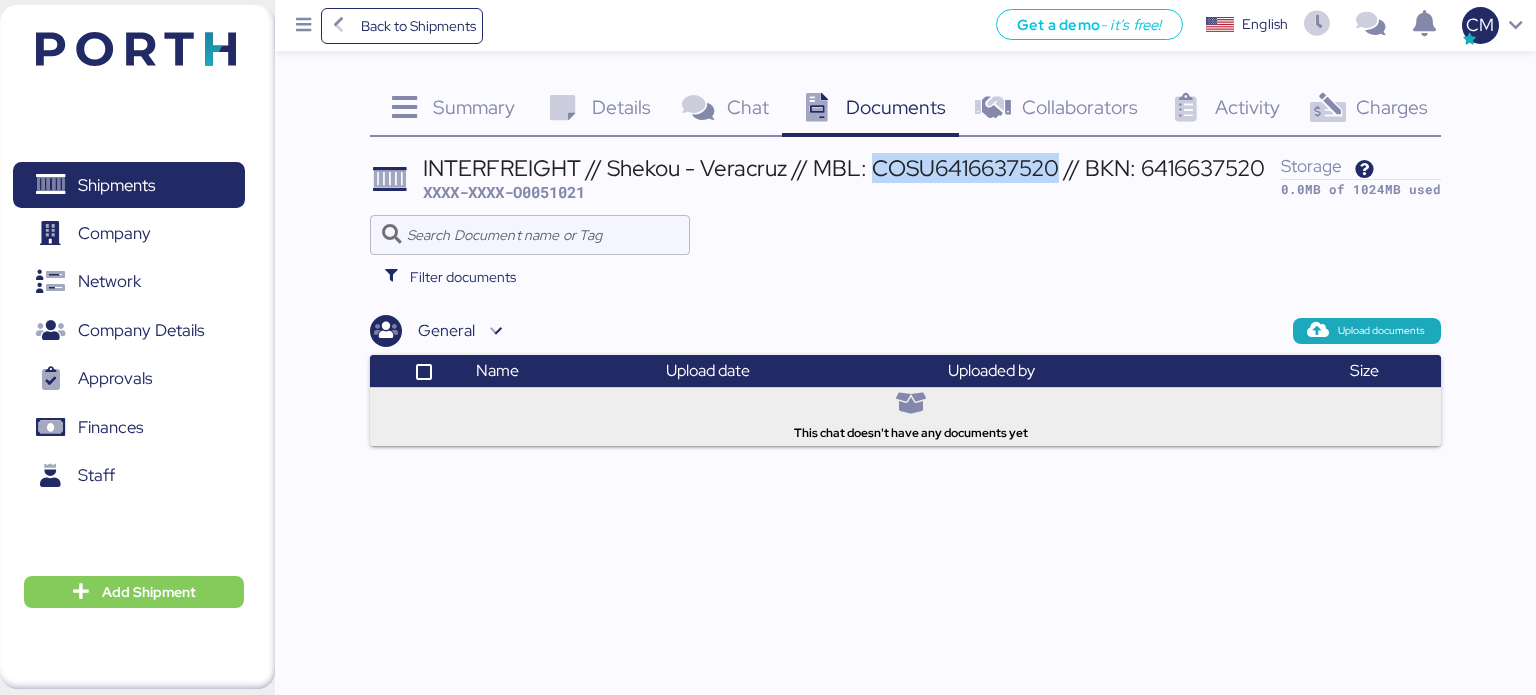 click on "INTERFREIGHT // Shekou - Veracruz // MBL: COSU6416637520 // BKN: 6416637520" at bounding box center (844, 168) 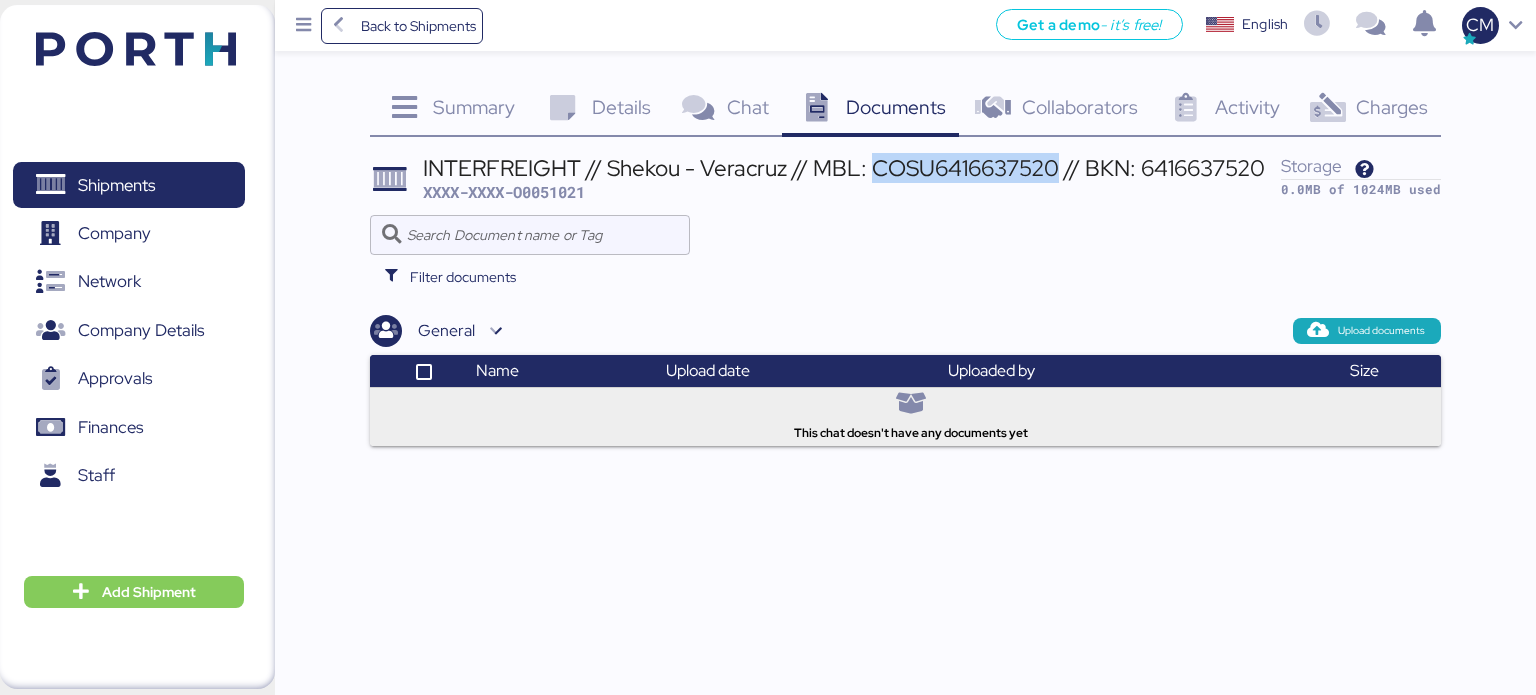 copy on "COSU6416637520" 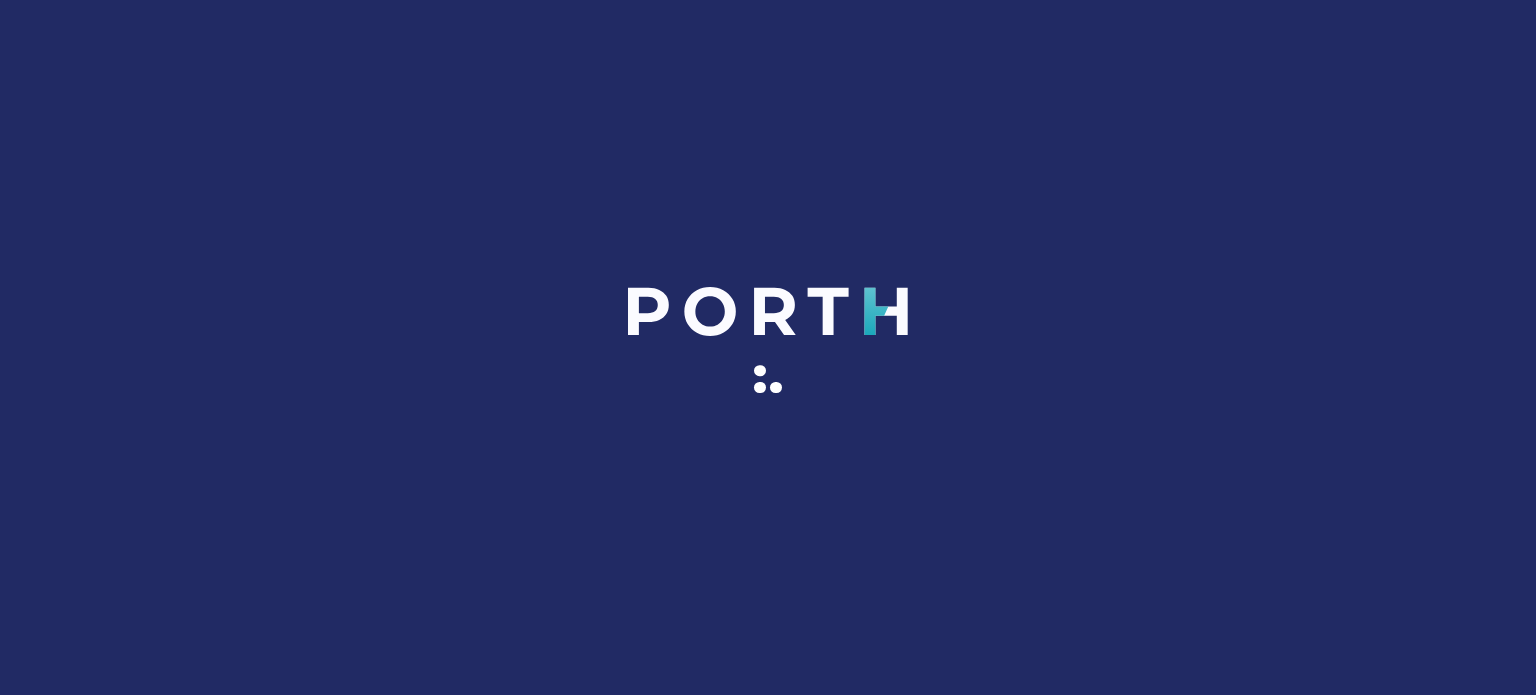 scroll, scrollTop: 0, scrollLeft: 0, axis: both 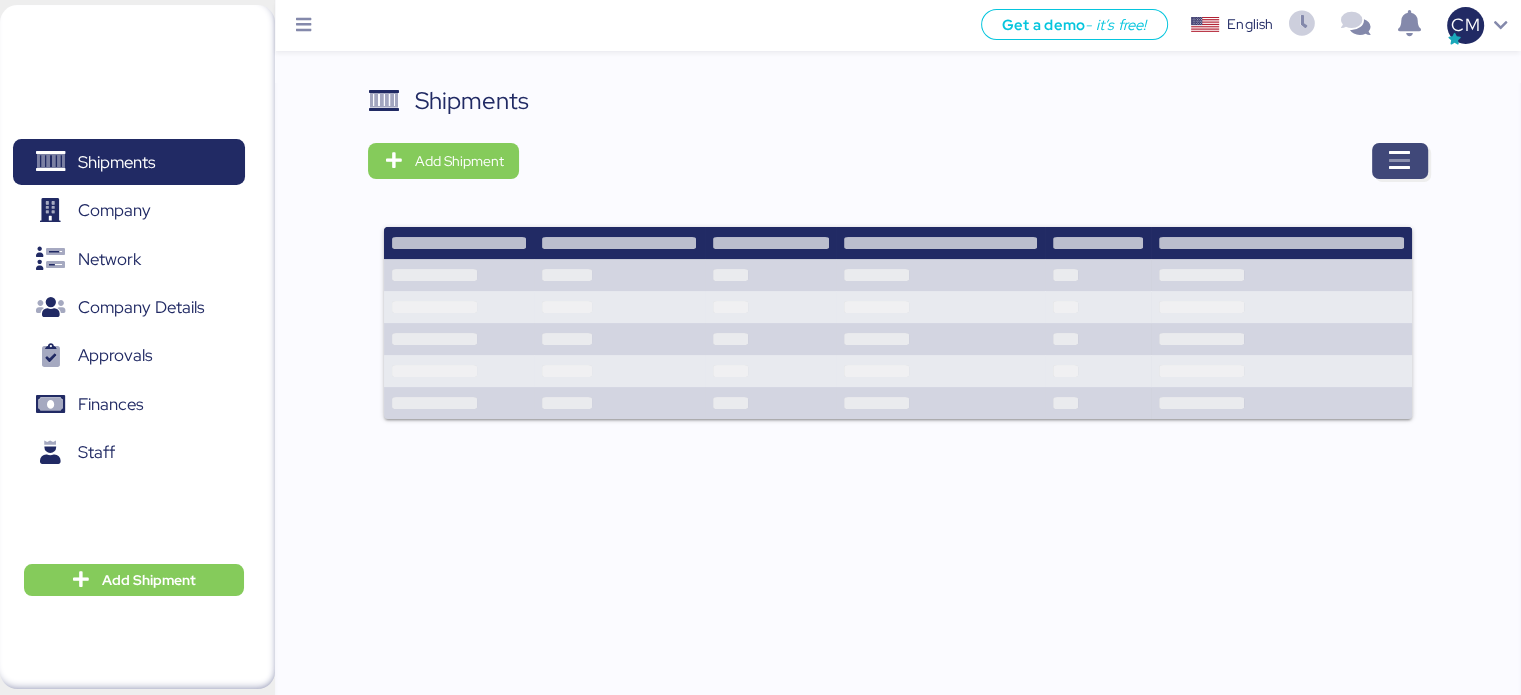 click at bounding box center (1400, 161) 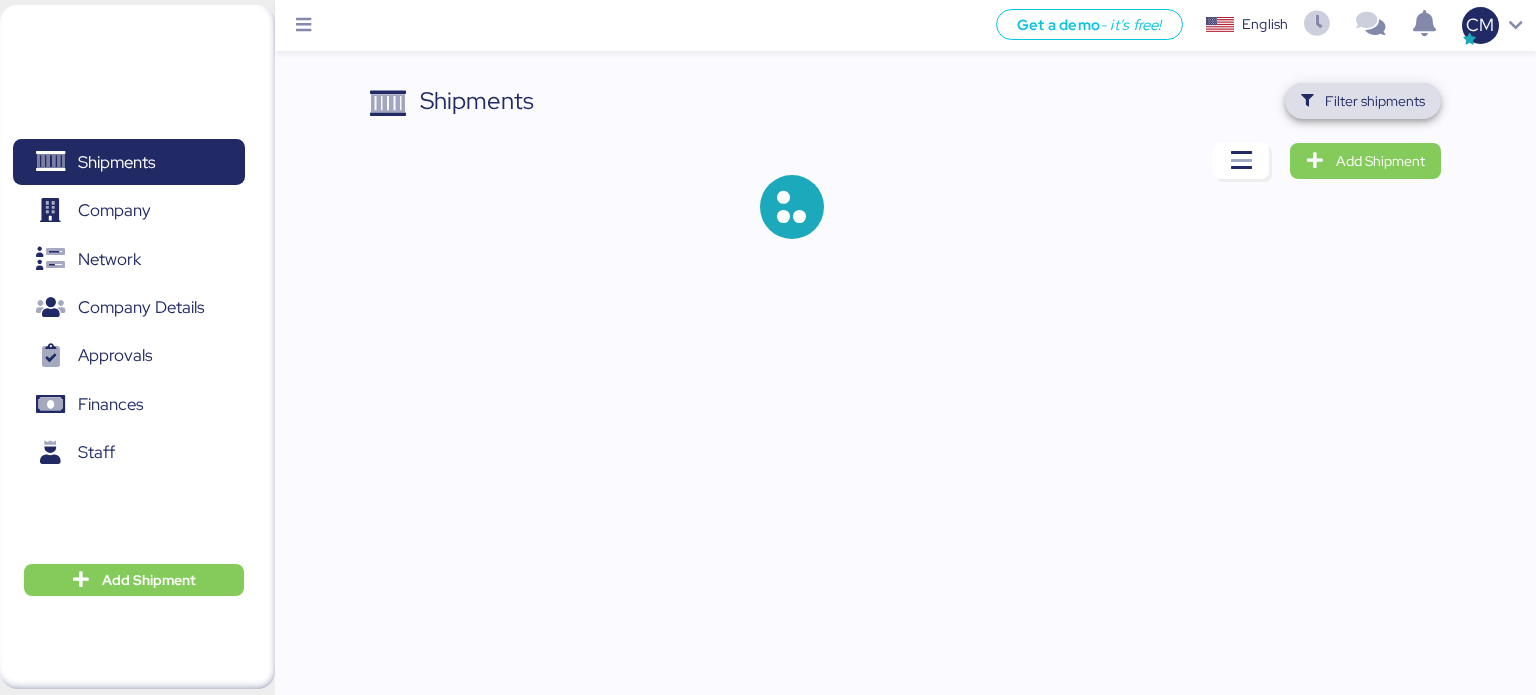 click on "Filter shipments" at bounding box center [1375, 101] 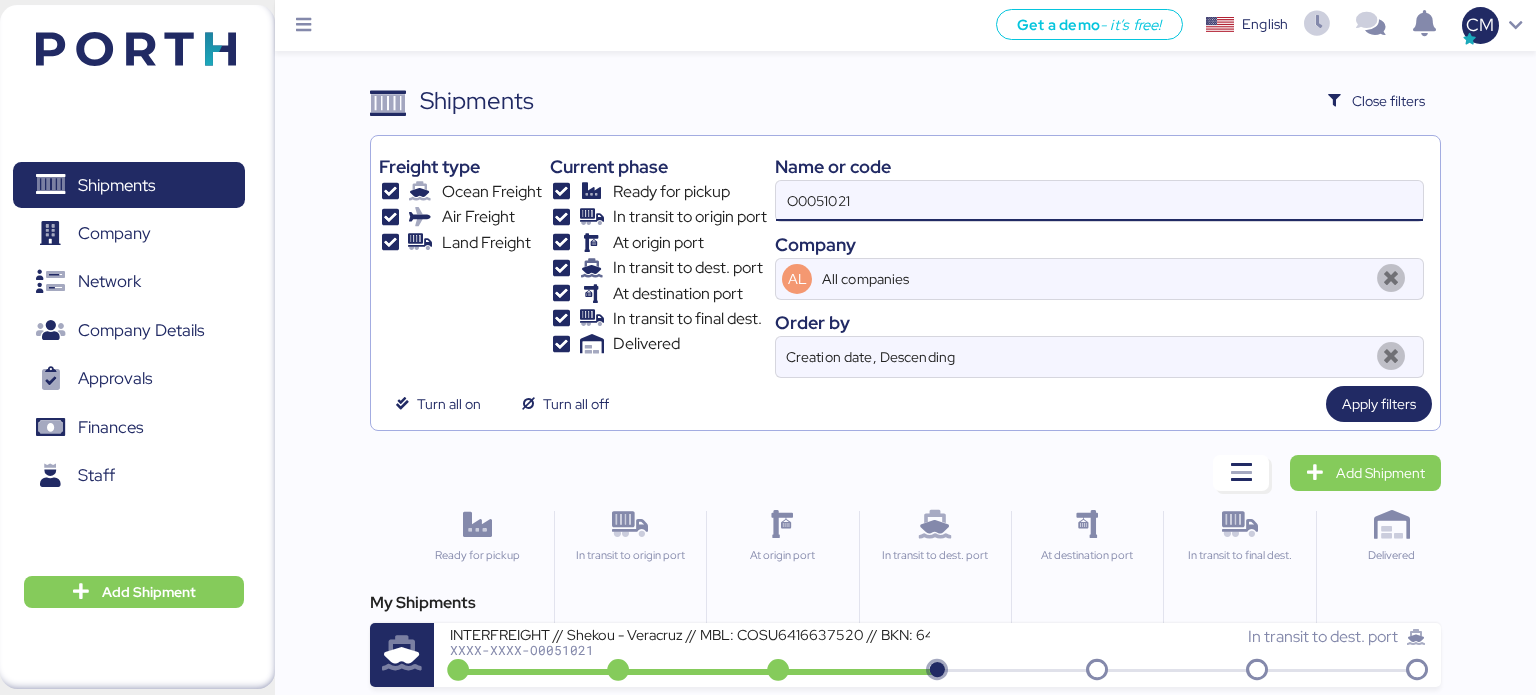 click on "O0051021" at bounding box center [1099, 201] 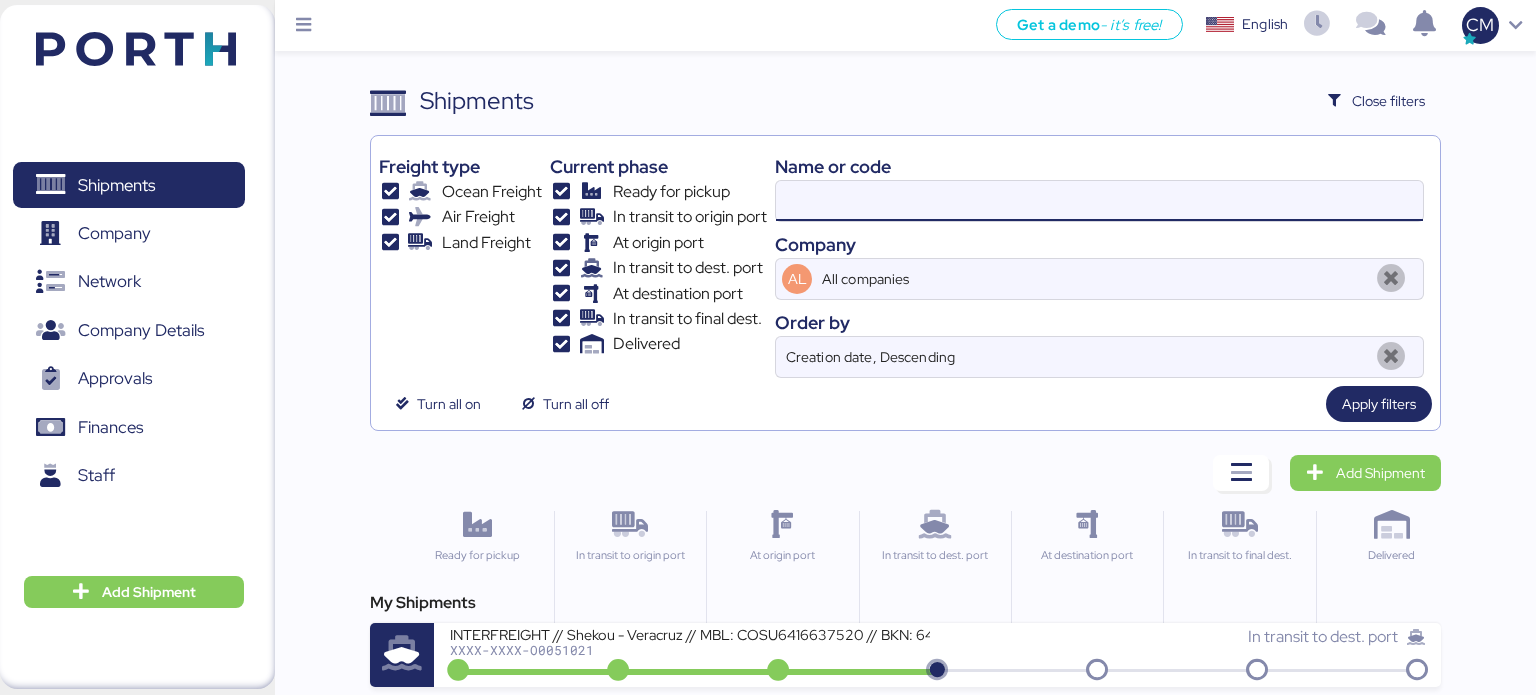 paste on "O0050766" 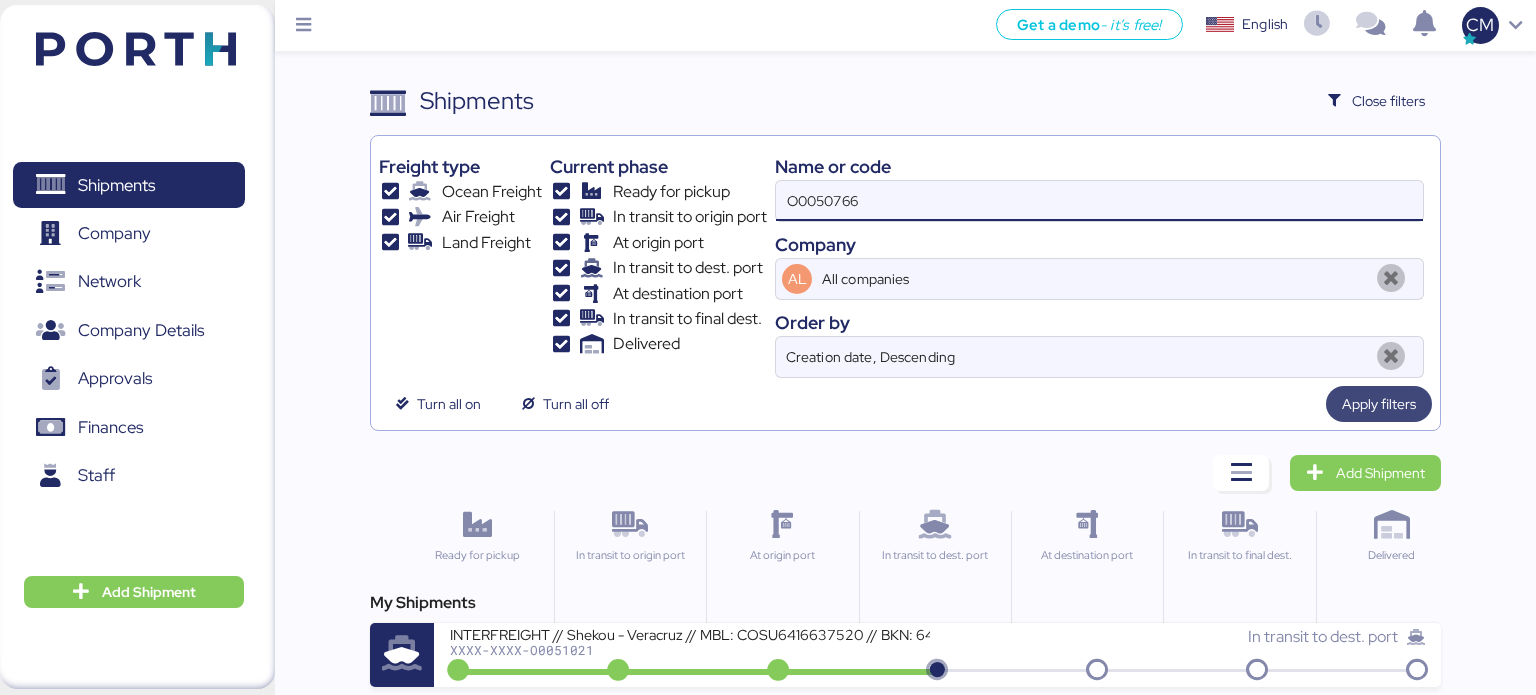 type on "O0050766" 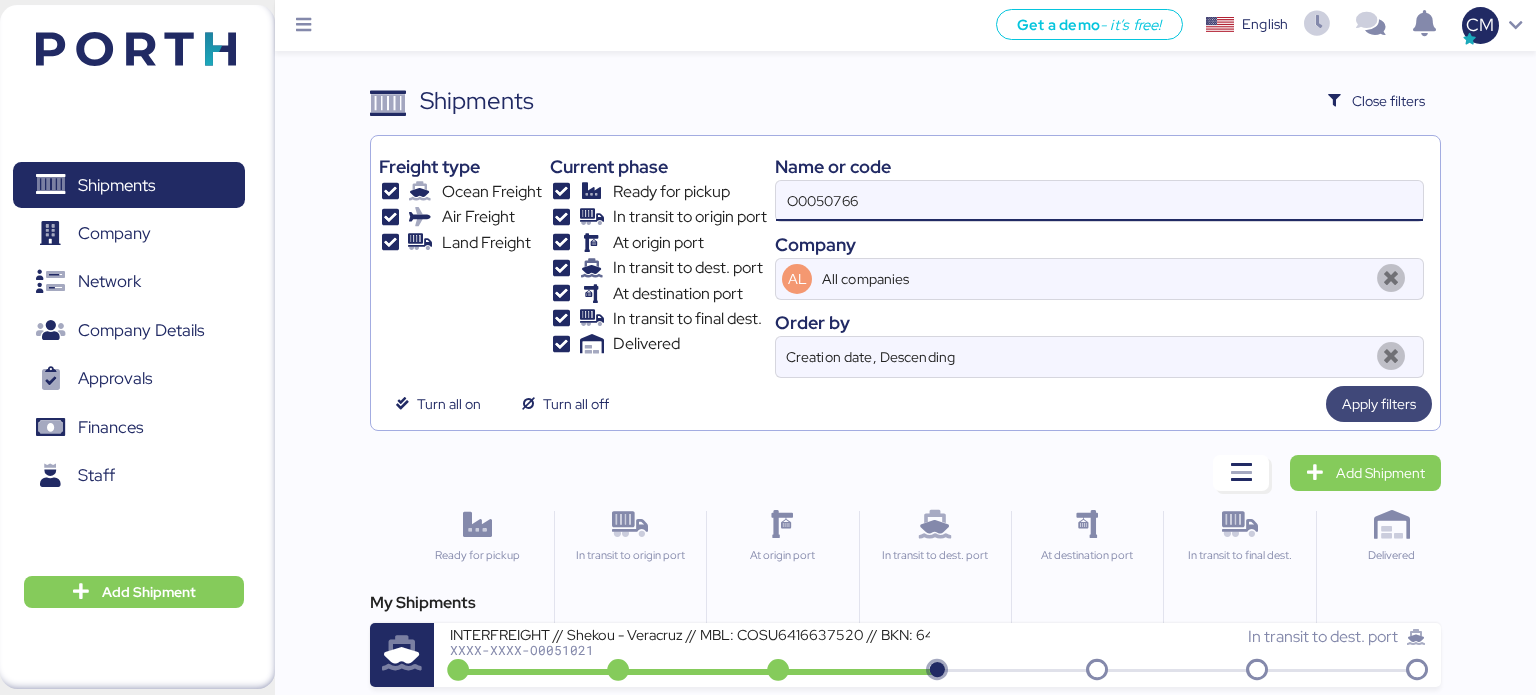 click on "Apply filters" at bounding box center [1379, 404] 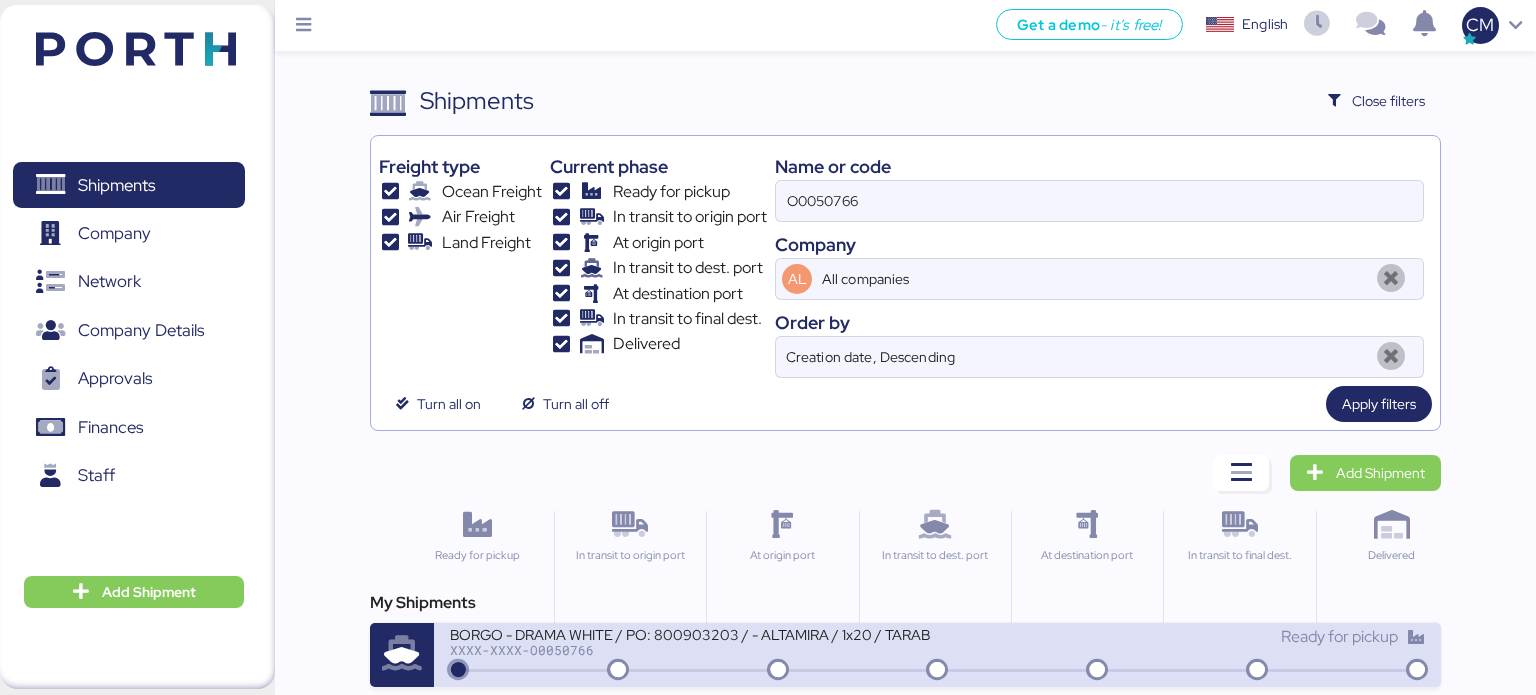 click on "XXXX-XXXX-O0050766" at bounding box center [690, 650] 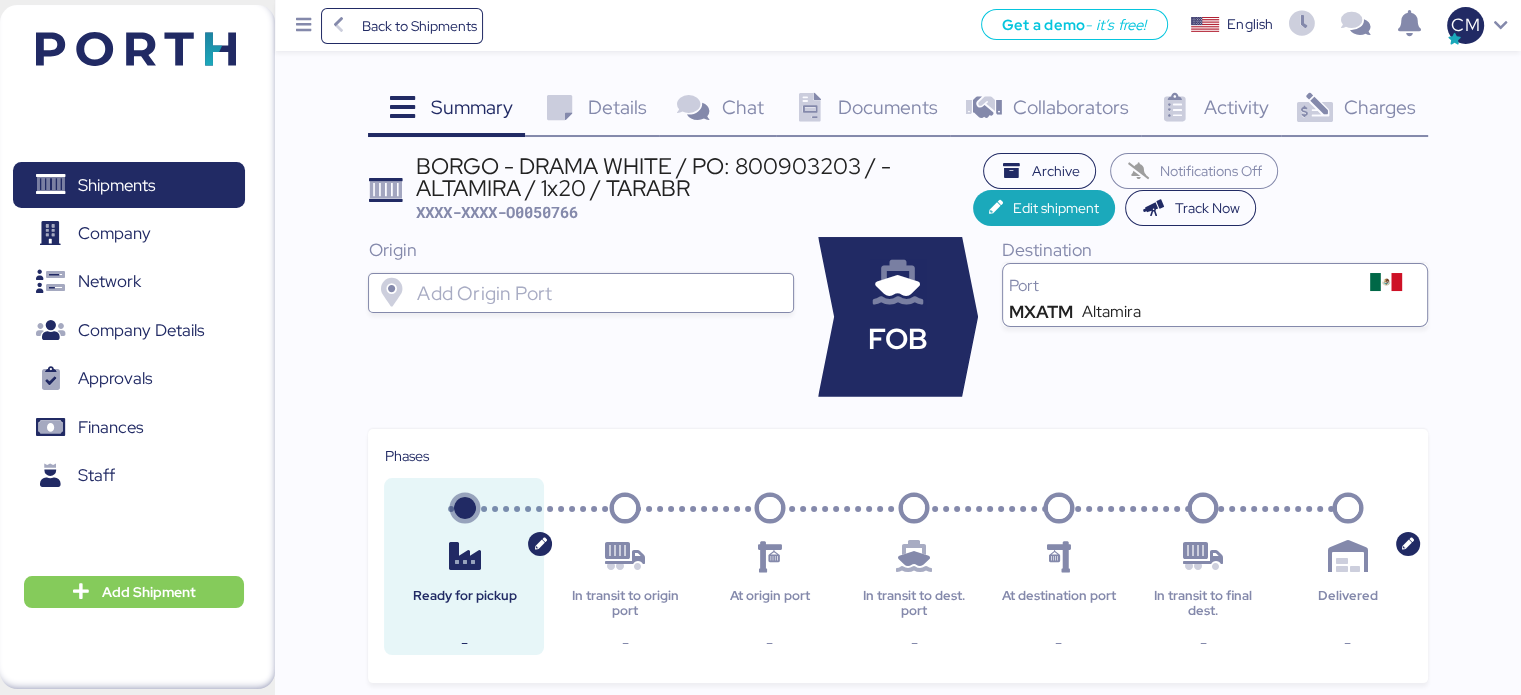 click on "Documents" at bounding box center [472, 107] 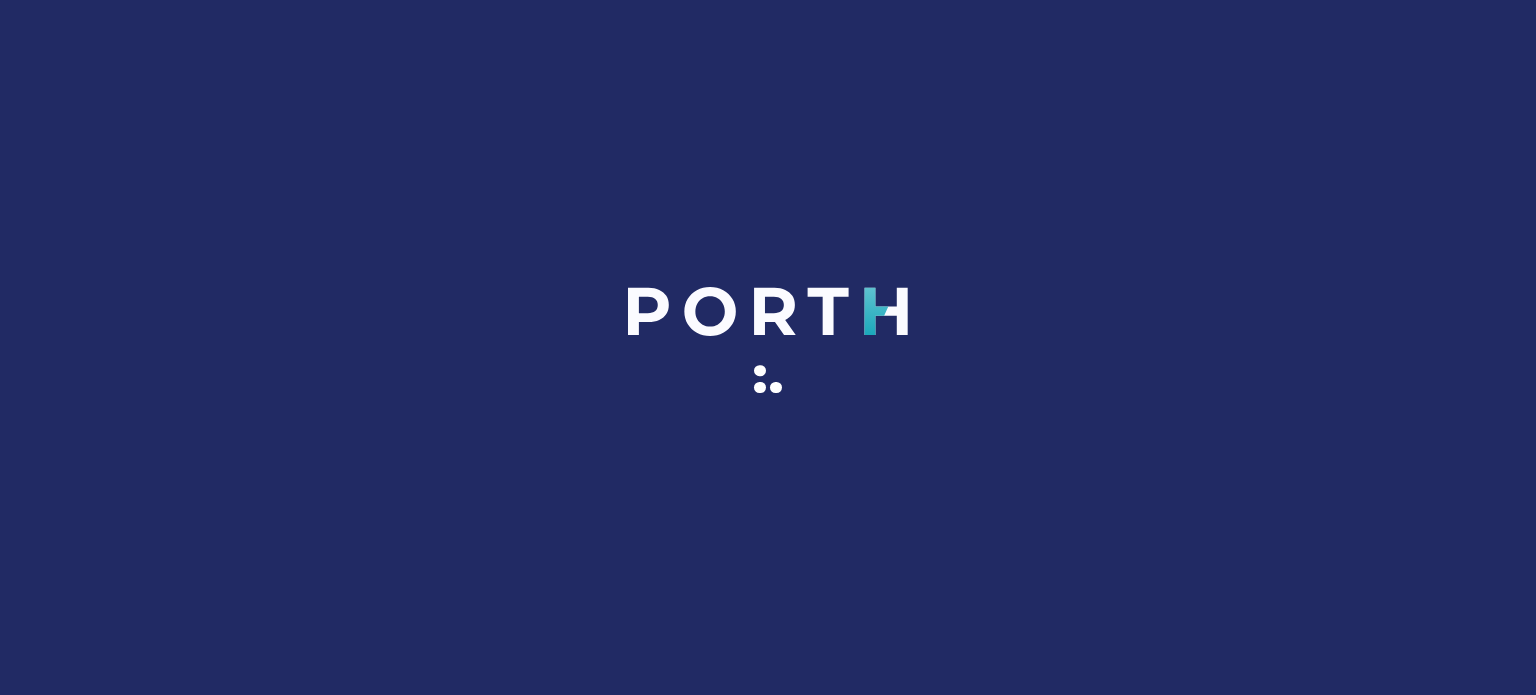 scroll, scrollTop: 0, scrollLeft: 0, axis: both 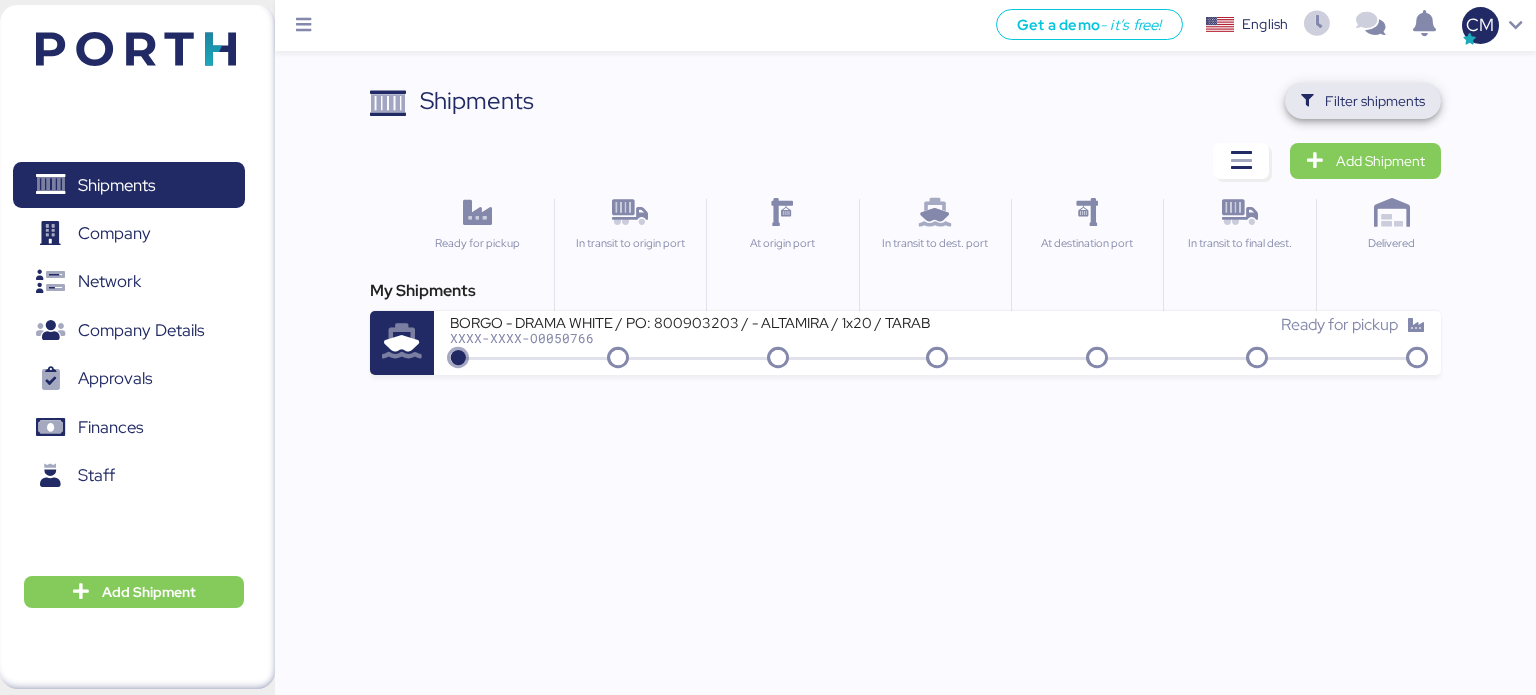 click on "Filter shipments" at bounding box center (1375, 101) 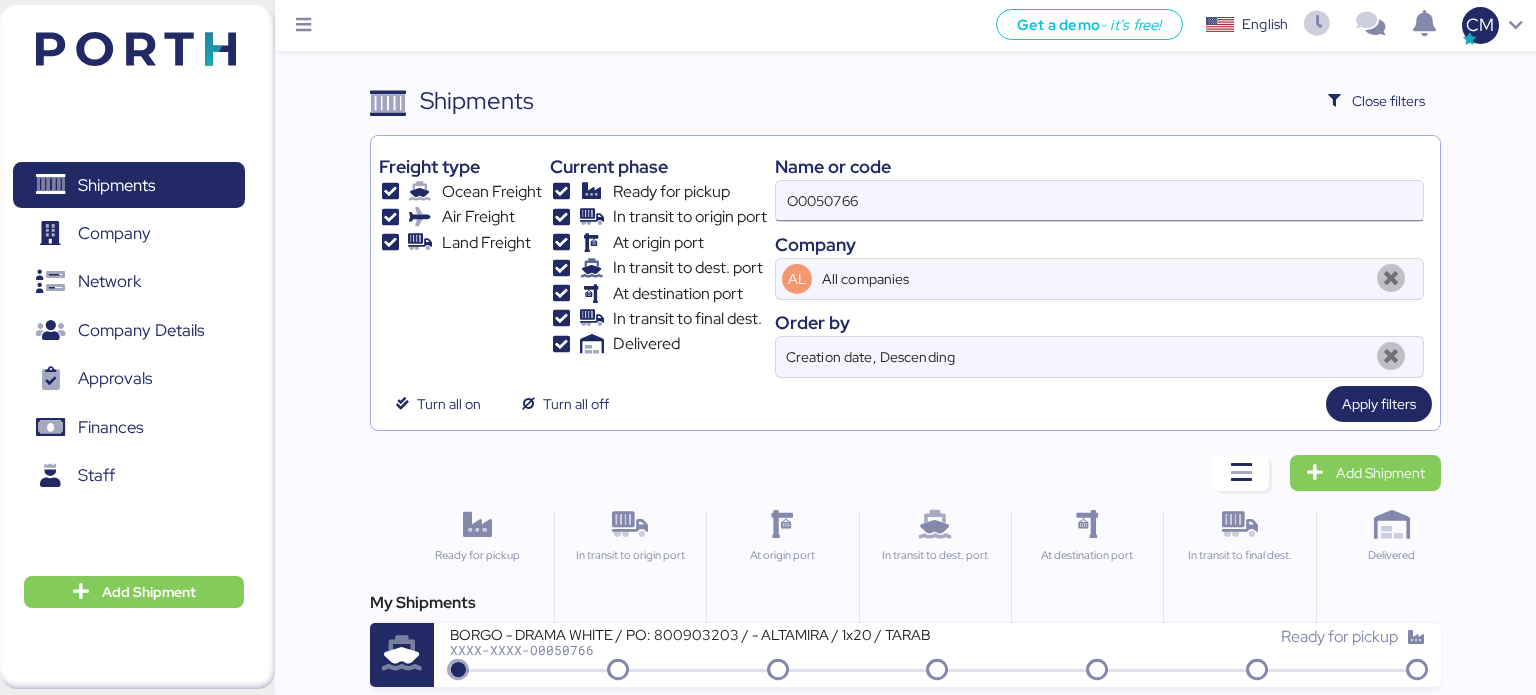 click on "O0050766" at bounding box center [1099, 201] 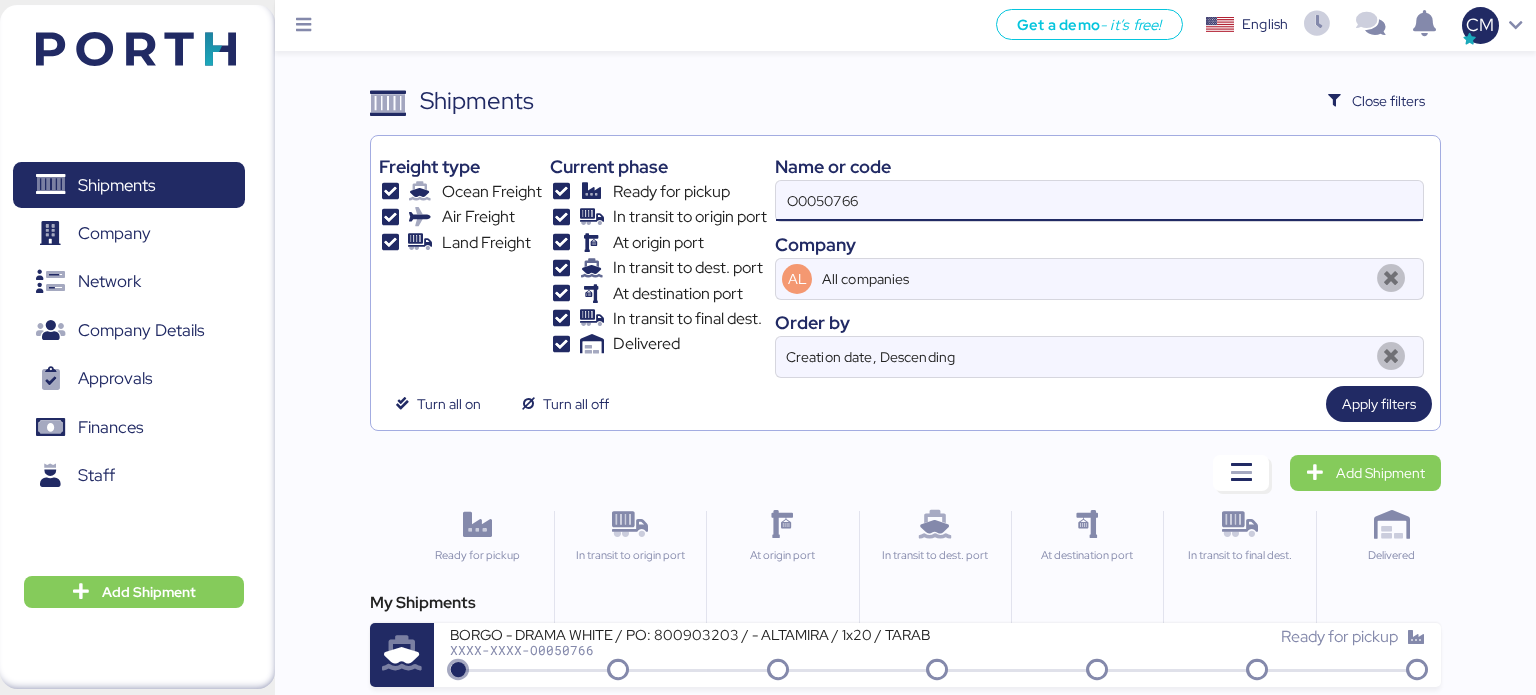 click on "O0050766" at bounding box center (1099, 201) 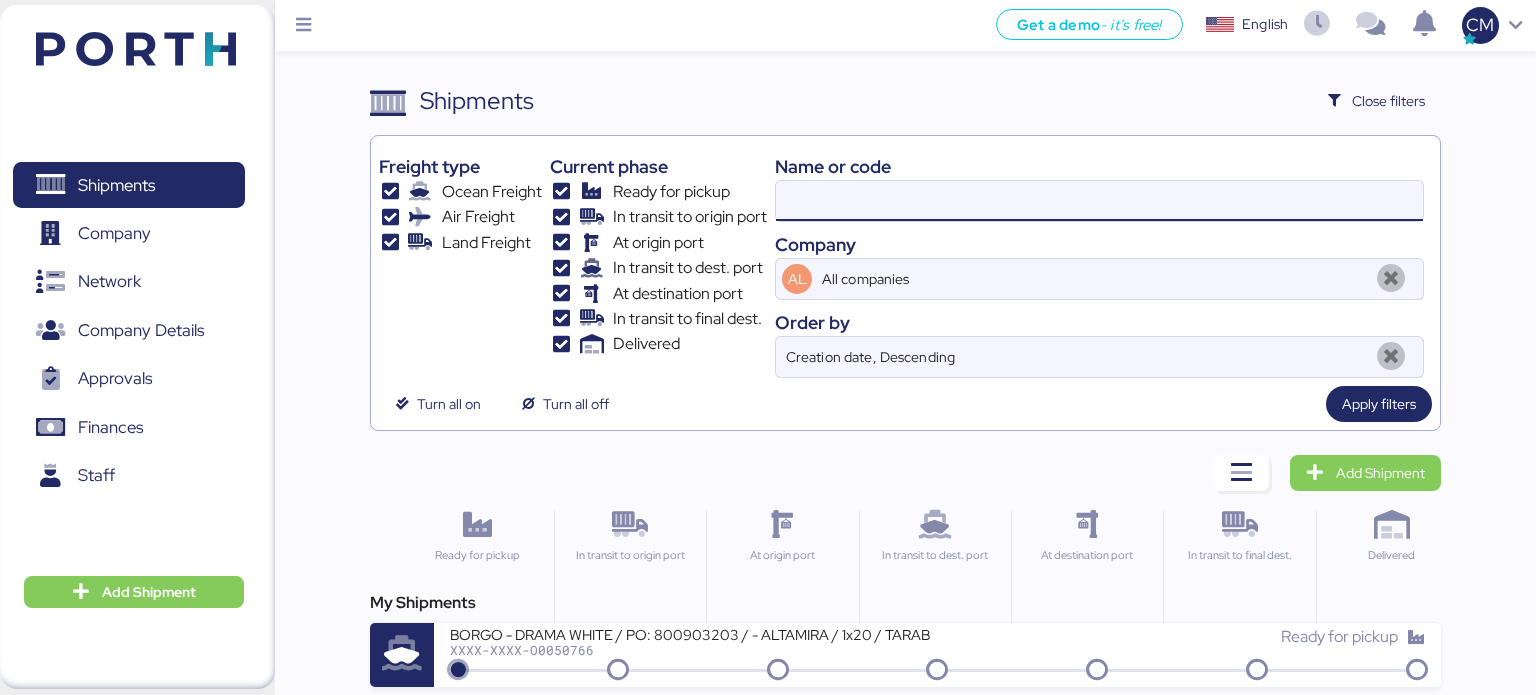 paste on "O0051310" 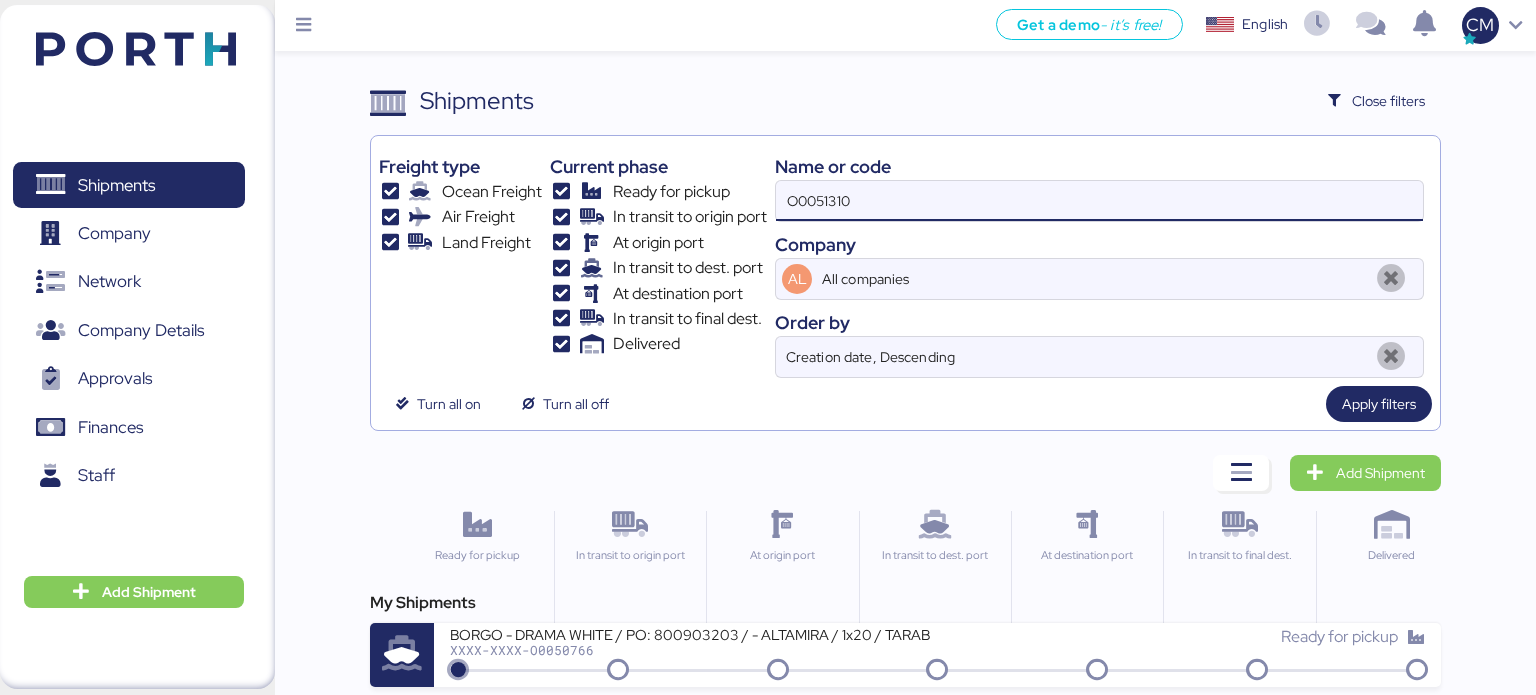 type on "O0051310" 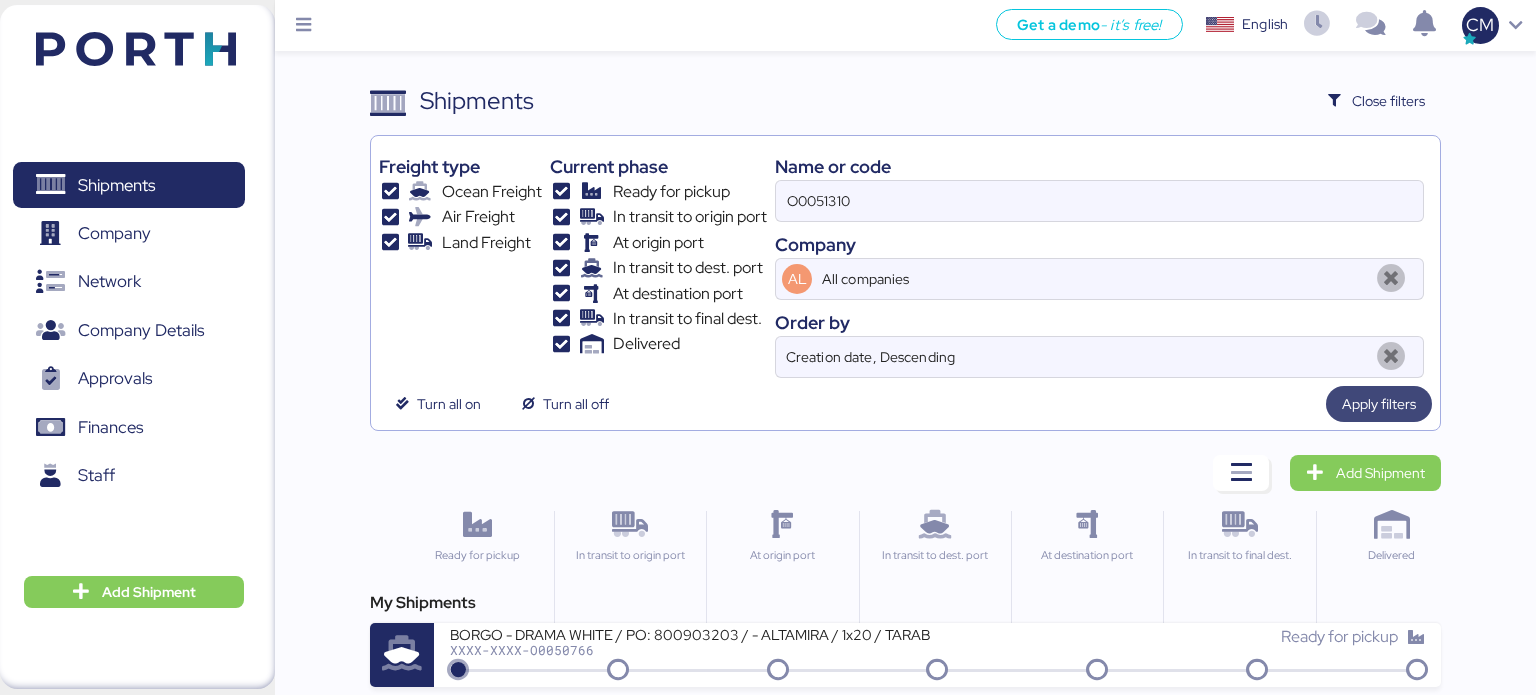 click on "Apply filters" at bounding box center (1379, 404) 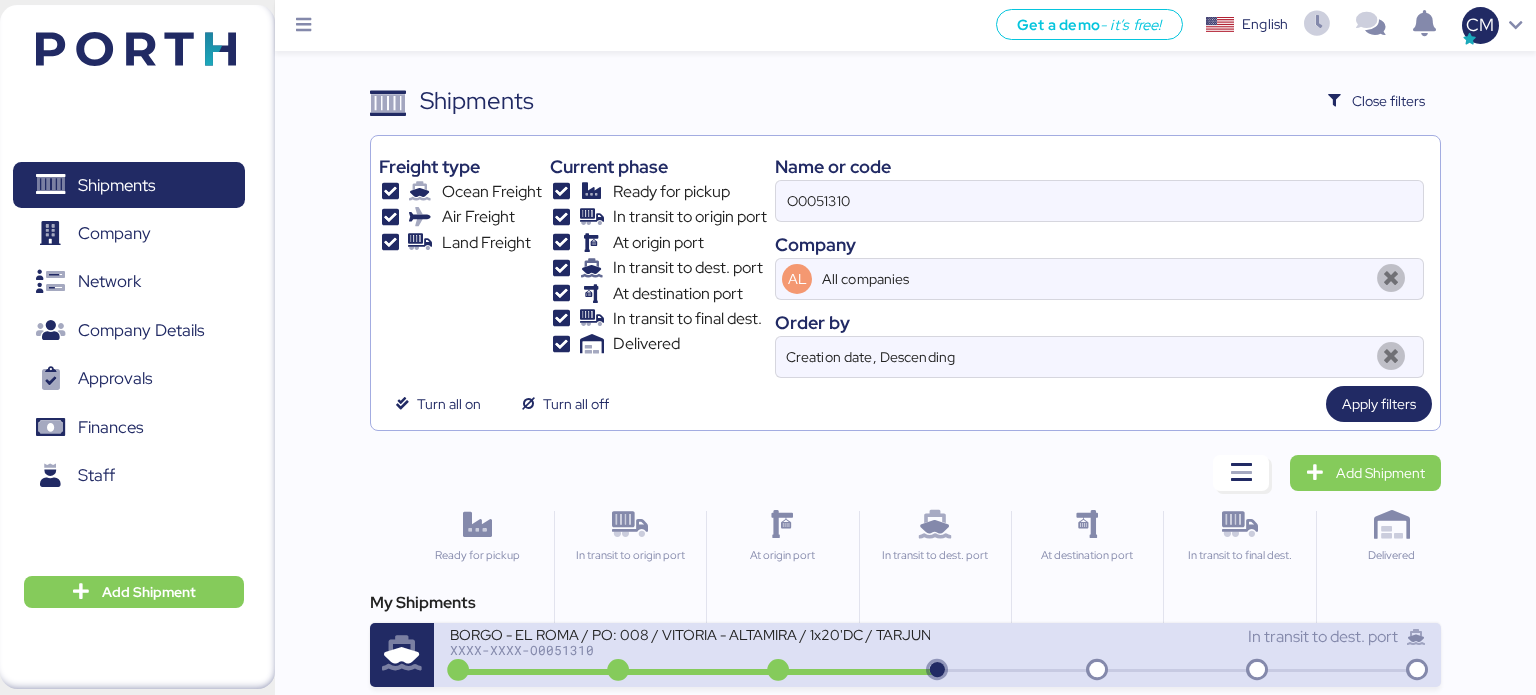 click on "BORGO - EL ROMA / PO: 008 / VITORIA - ALTAMIRA / 1x20'DC / TARJUN" at bounding box center (690, 633) 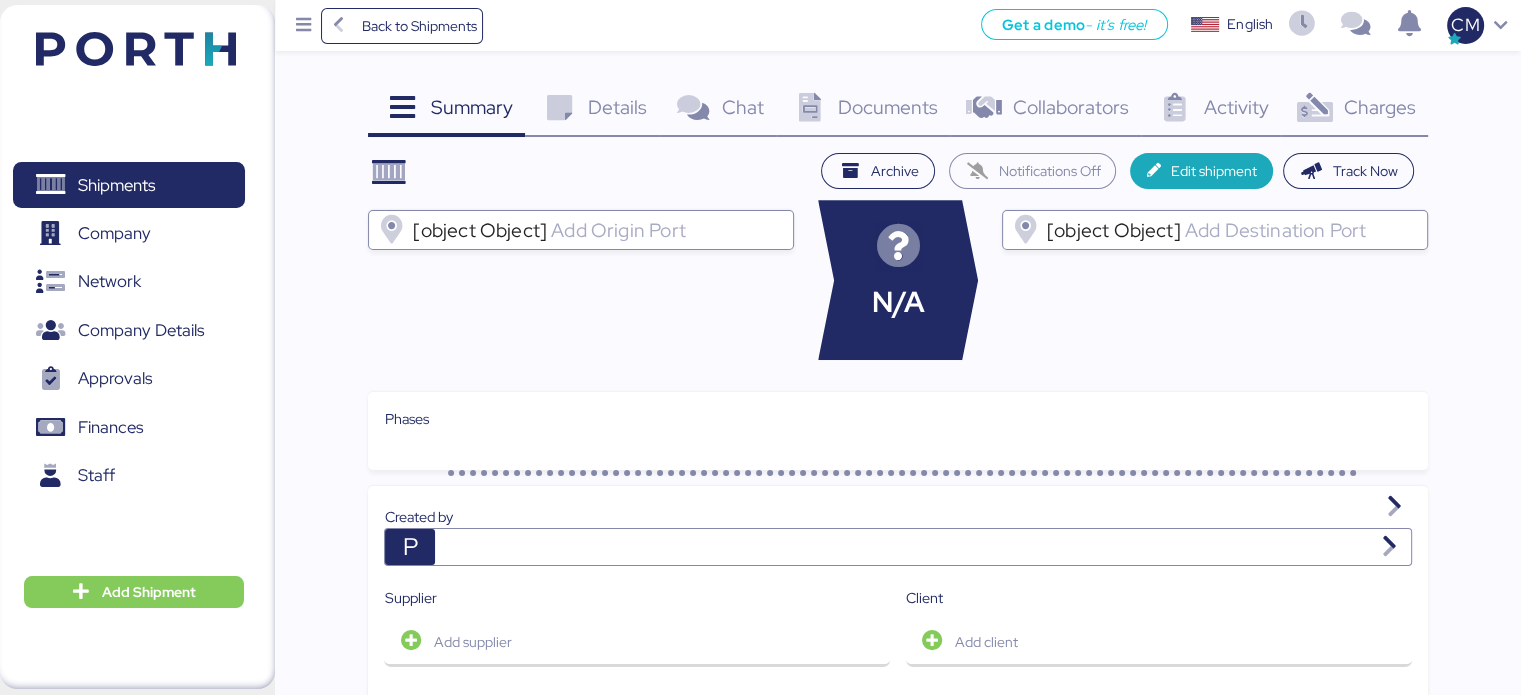 click on "Documents" at bounding box center [472, 107] 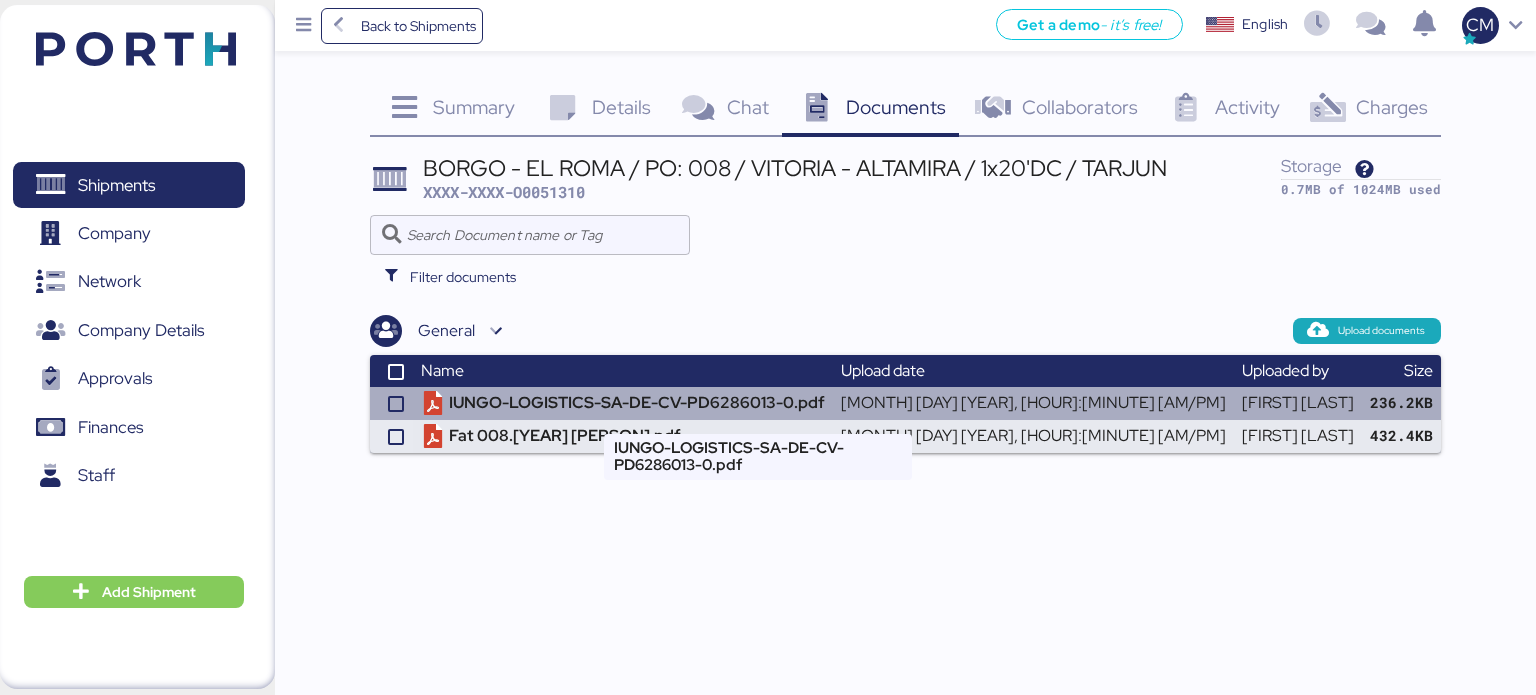 click on "IUNGO-LOGISTICS-SA-DE-CV-PD6286013-0.pdf" at bounding box center (623, 403) 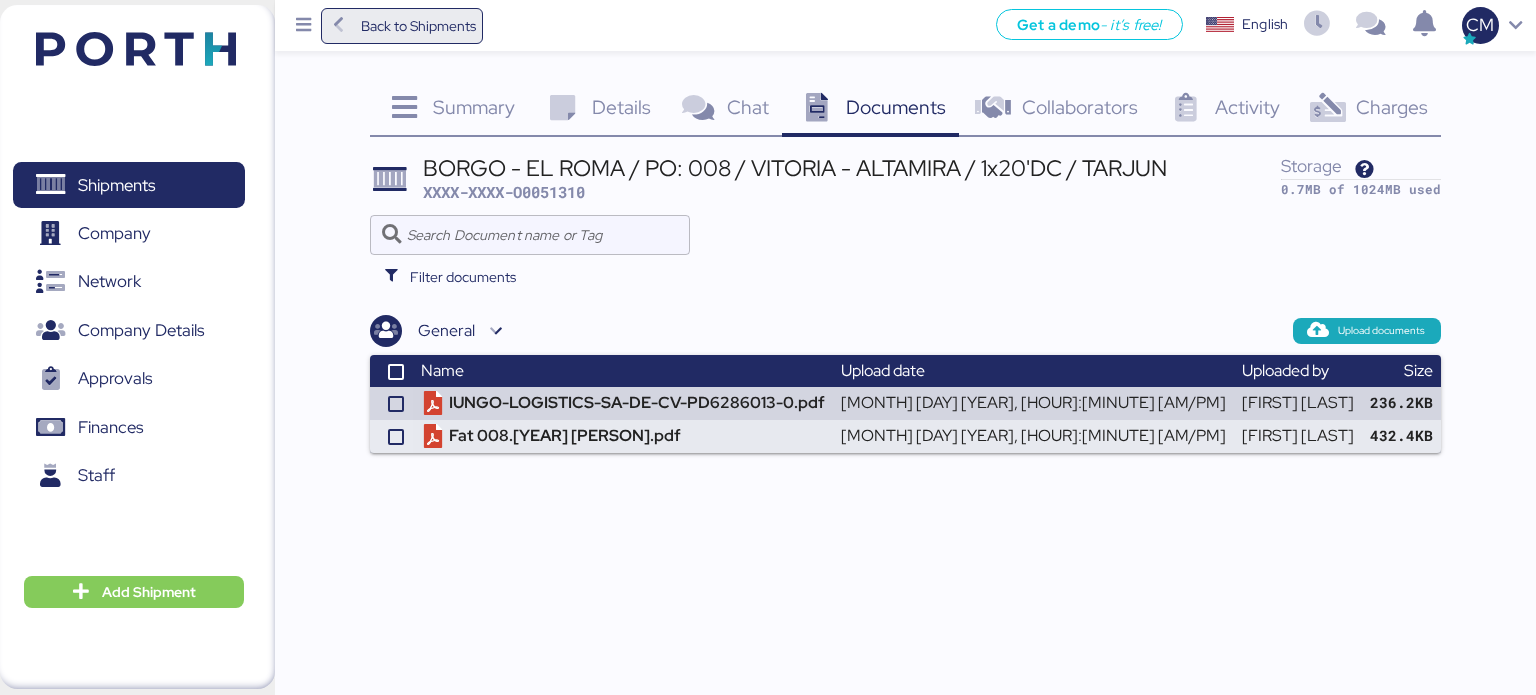 click on "Back to Shipments" at bounding box center (418, 26) 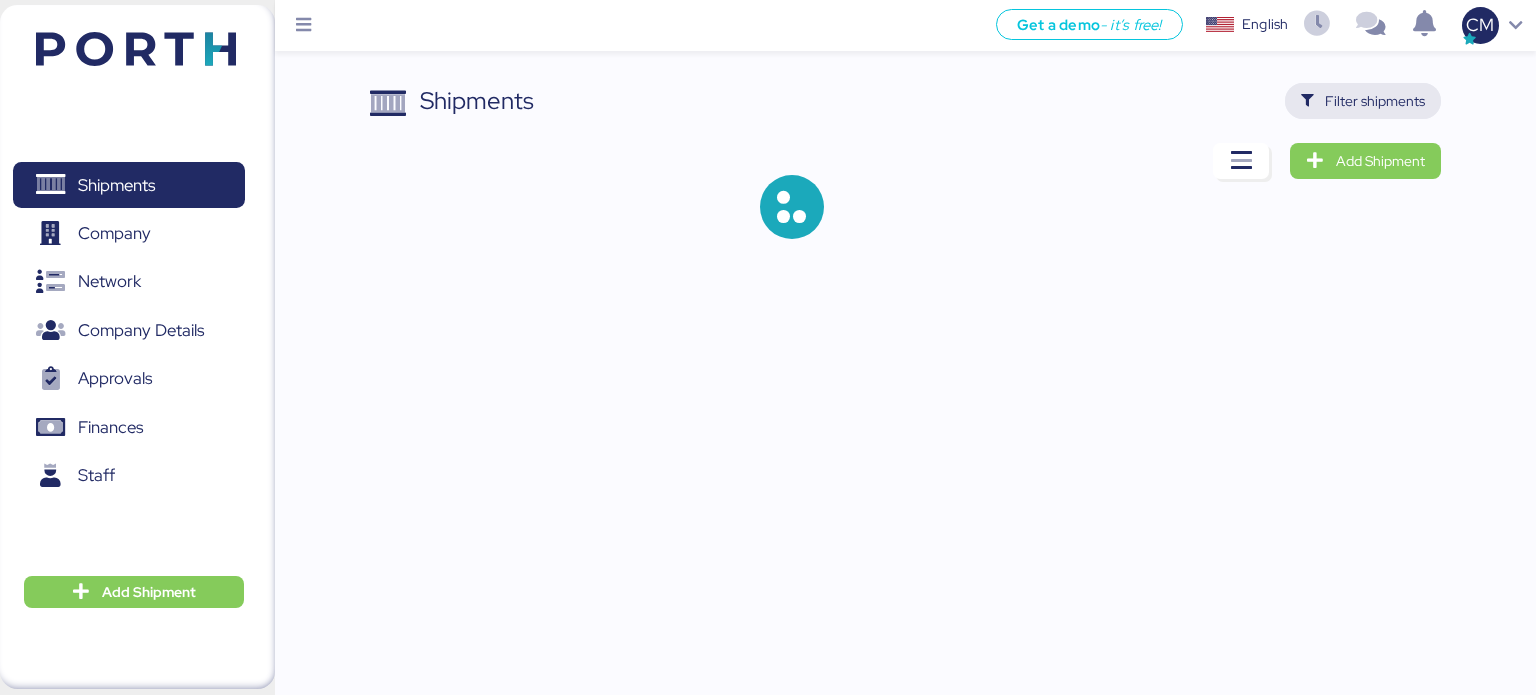 click on "Filter shipments" at bounding box center (1375, 101) 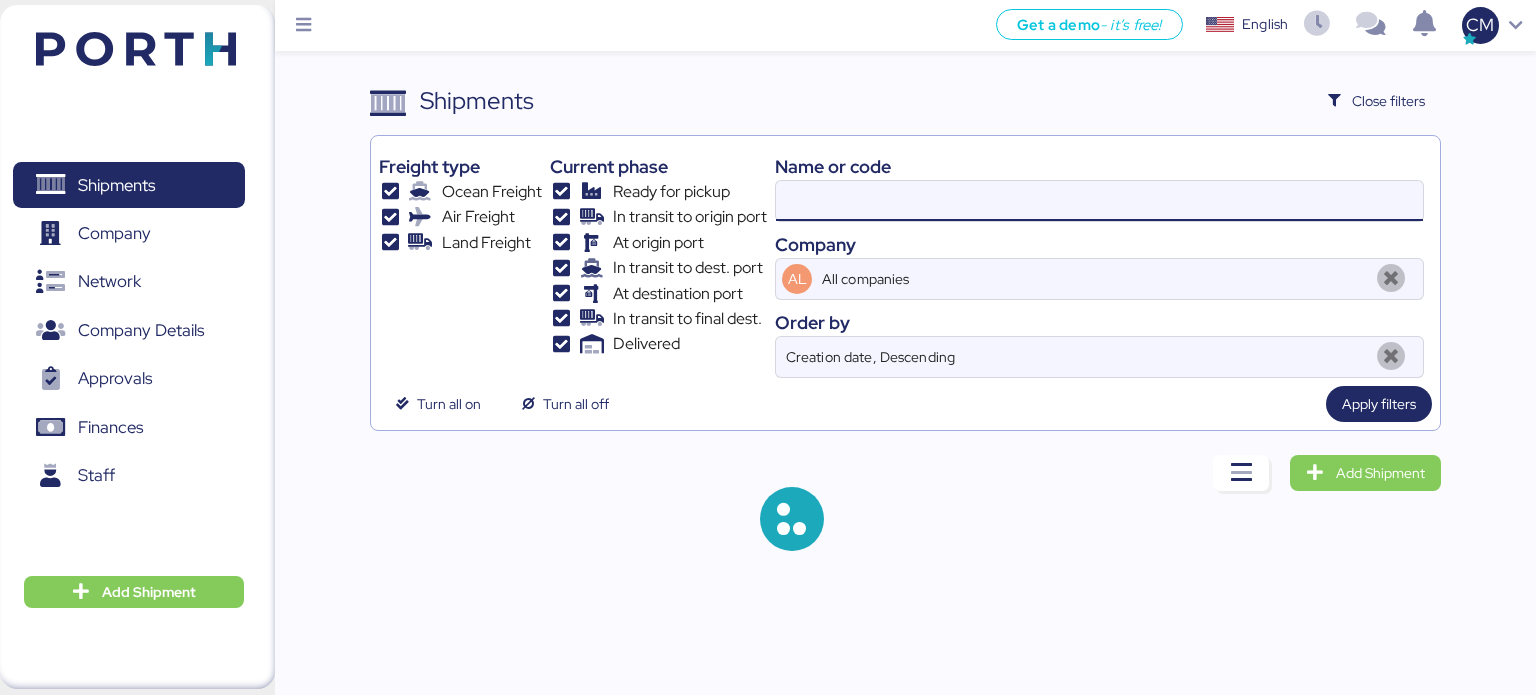 click at bounding box center (1099, 201) 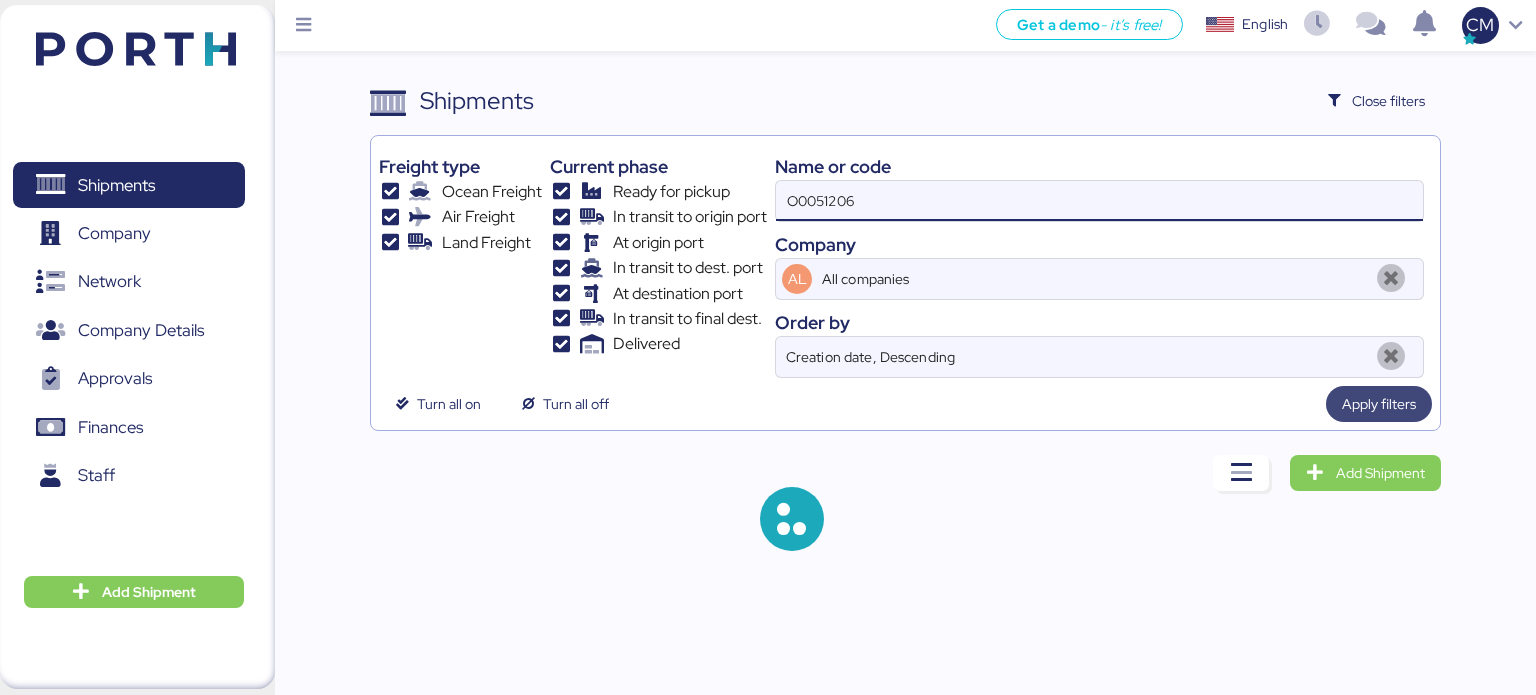 type on "O0051206" 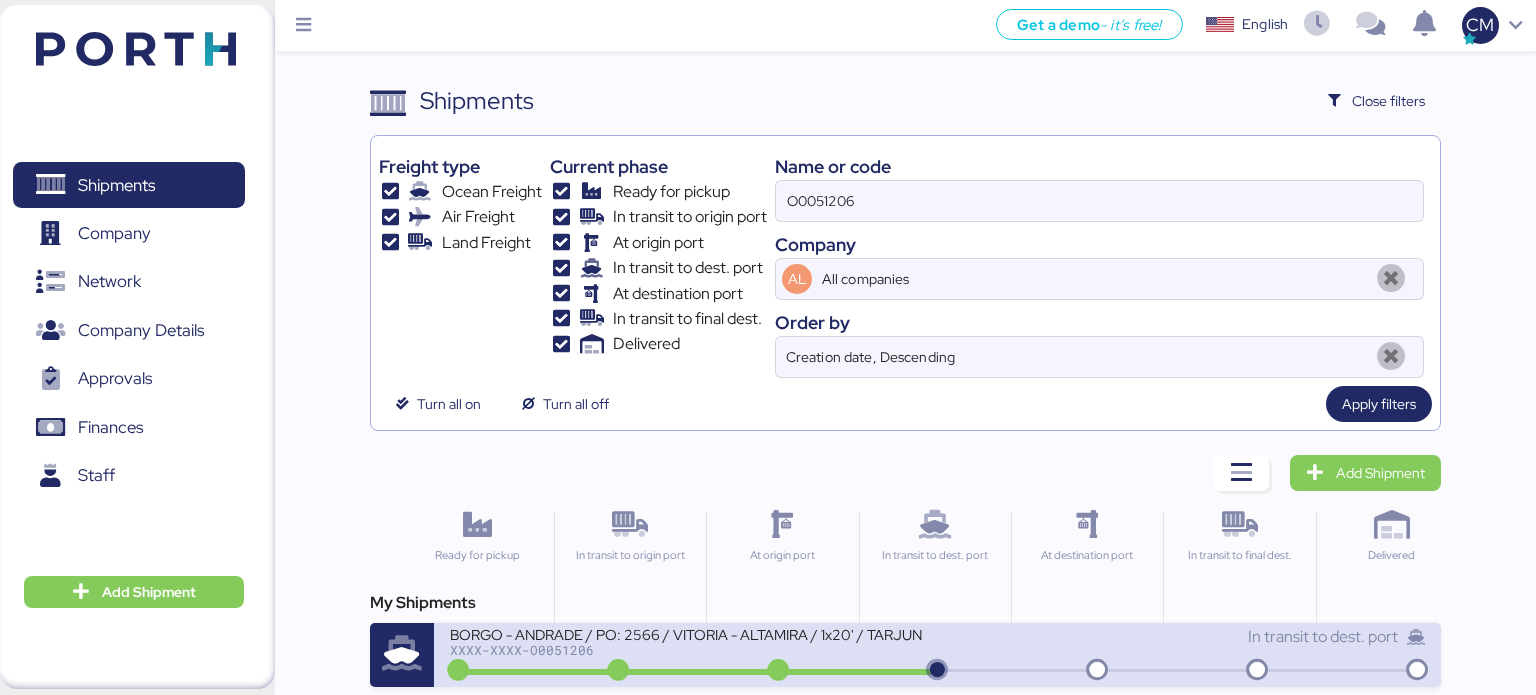 click on "BORGO - ANDRADE / PO: 2566 / VITORIA - ALTAMIRA / 1x20' / TARJUN" at bounding box center [690, 633] 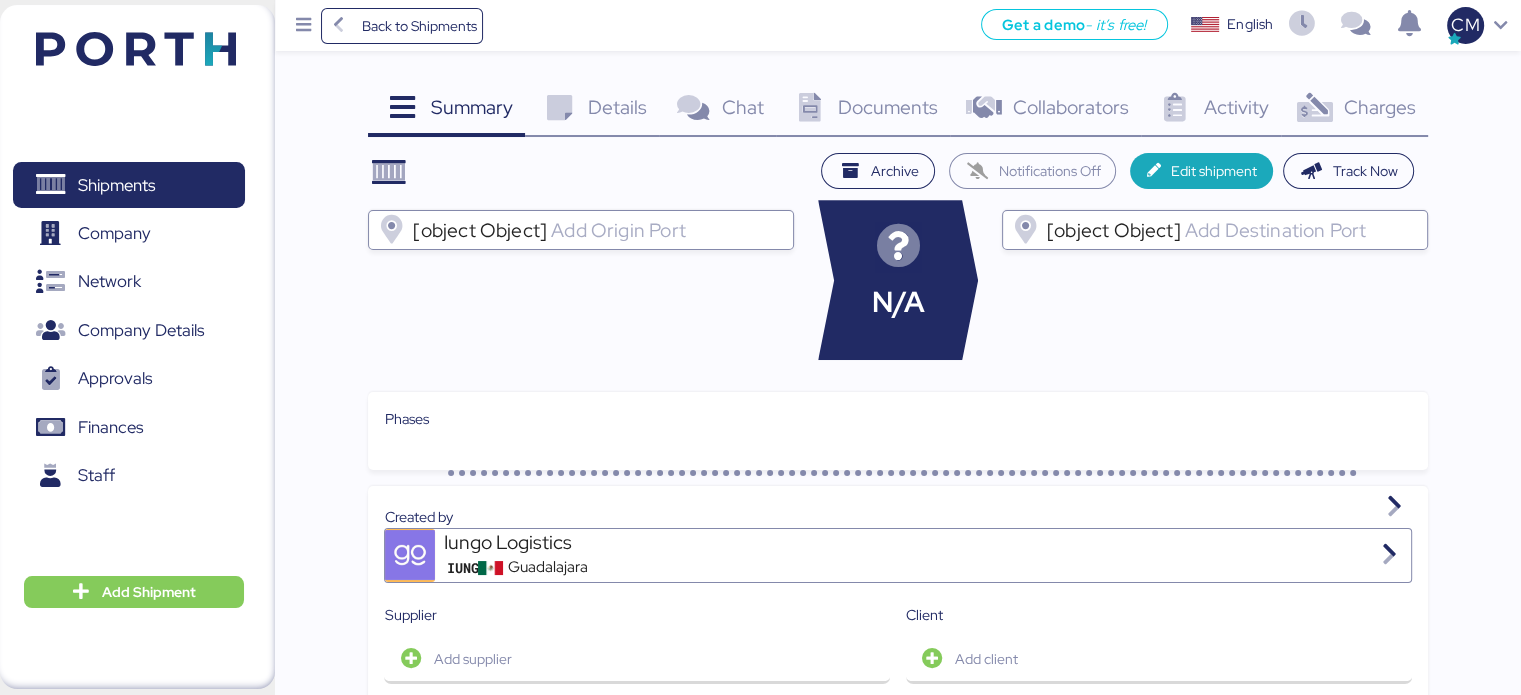 click on "Documents 0" at bounding box center (863, 110) 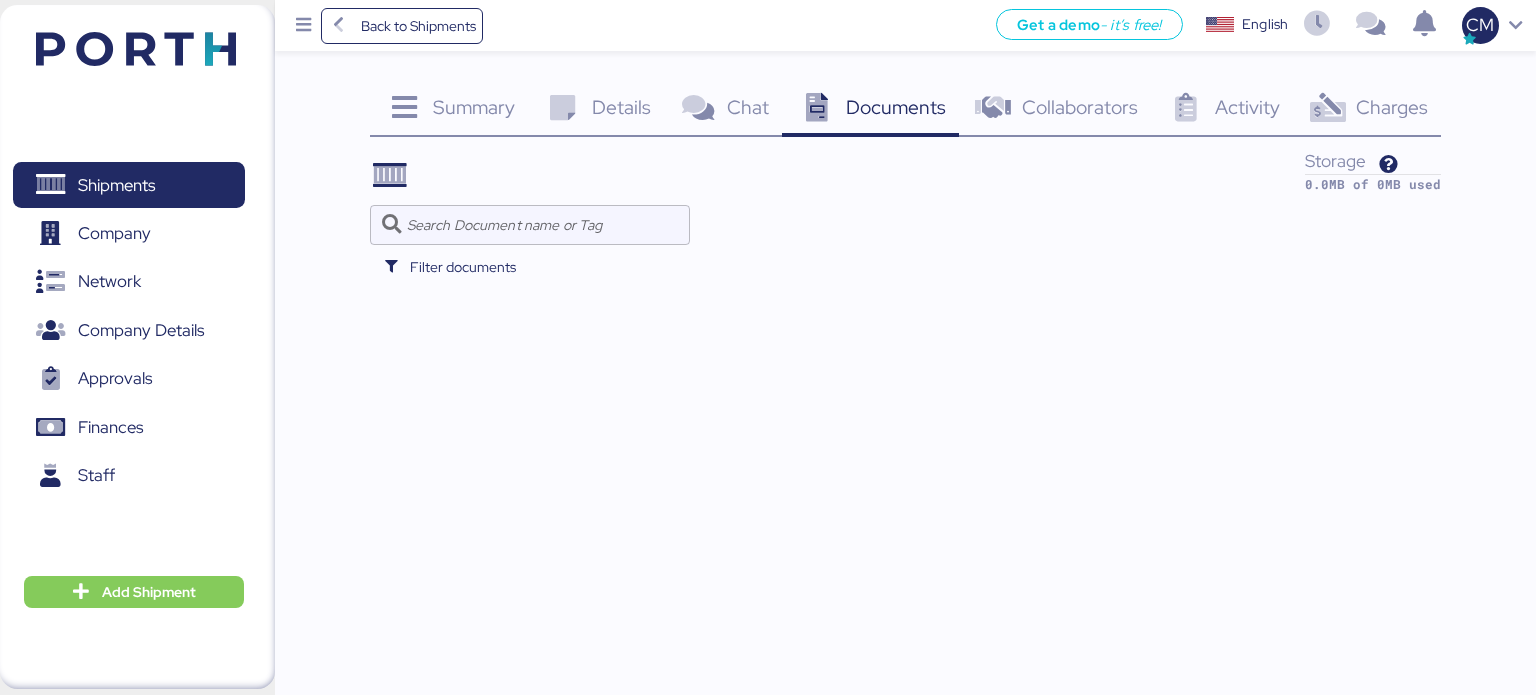 click on "Documents 0" at bounding box center [870, 110] 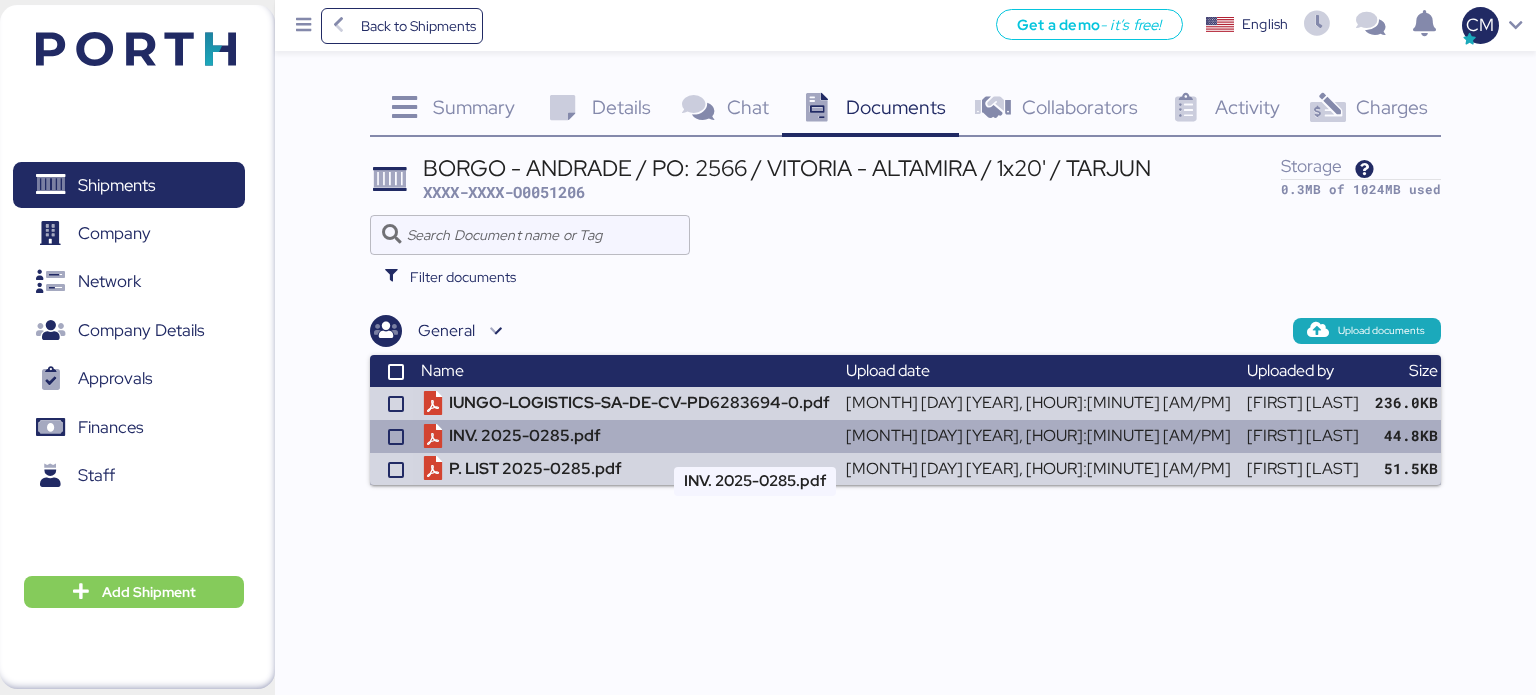 click on "INV. 2025-0285.pdf" at bounding box center [625, 403] 